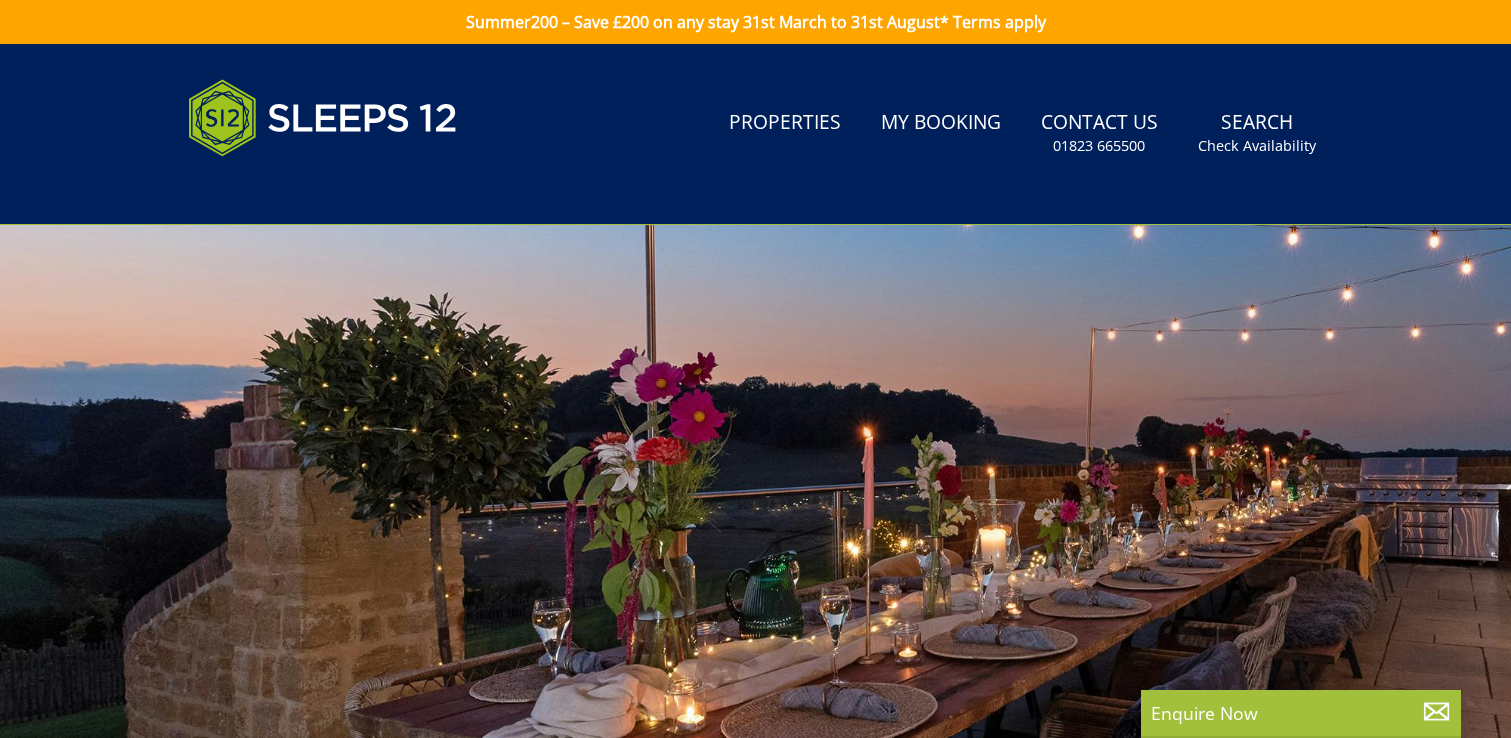 scroll, scrollTop: 0, scrollLeft: 0, axis: both 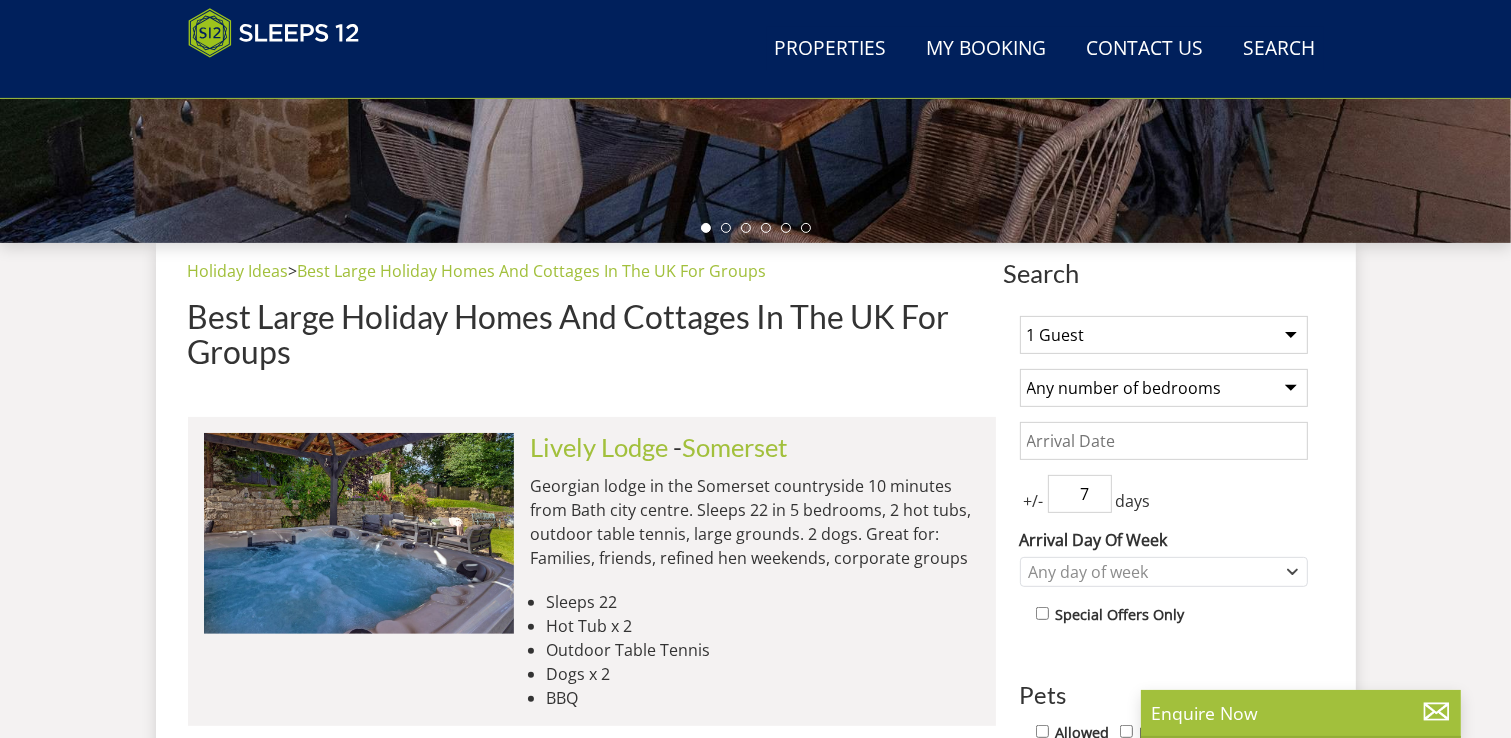 click on "1 Guest
2 Guests
3 Guests
4 Guests
5 Guests
6 Guests
7 Guests
8 Guests
9 Guests
10 Guests
11 Guests
12 Guests
13 Guests
14 Guests
15 Guests
16 Guests
17 Guests
18 Guests
19 Guests
20 Guests
21 Guests
22 Guests
23 Guests
24 Guests
25 Guests
26 Guests
27 Guests
28 Guests
29 Guests
30 Guests
31 Guests
32 Guests" at bounding box center [1164, 335] 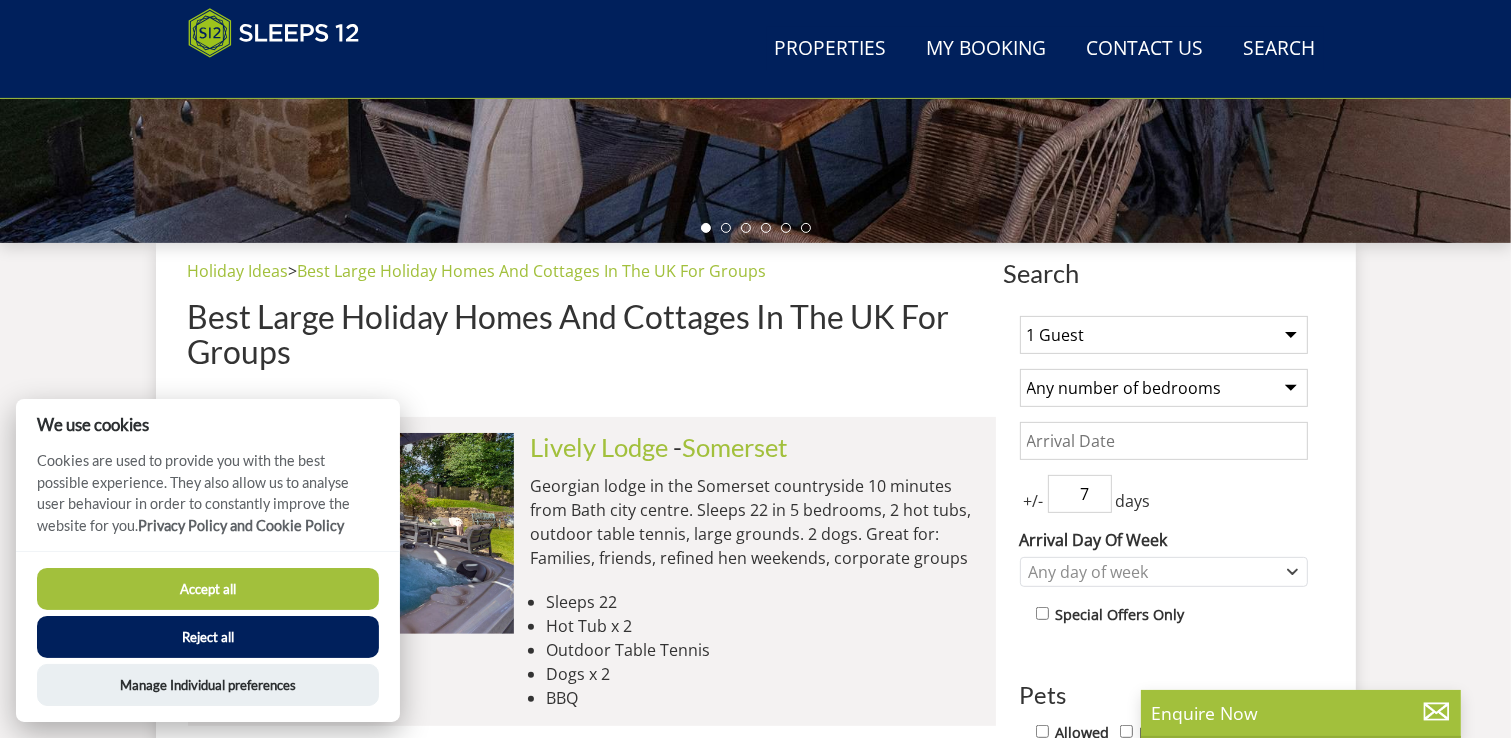 click on "1 Guest
2 Guests
3 Guests
4 Guests
5 Guests
6 Guests
7 Guests
8 Guests
9 Guests
10 Guests
11 Guests
12 Guests
13 Guests
14 Guests
15 Guests
16 Guests
17 Guests
18 Guests
19 Guests
20 Guests
21 Guests
22 Guests
23 Guests
24 Guests
25 Guests
26 Guests
27 Guests
28 Guests
29 Guests
30 Guests
31 Guests
32 Guests" at bounding box center [1164, 335] 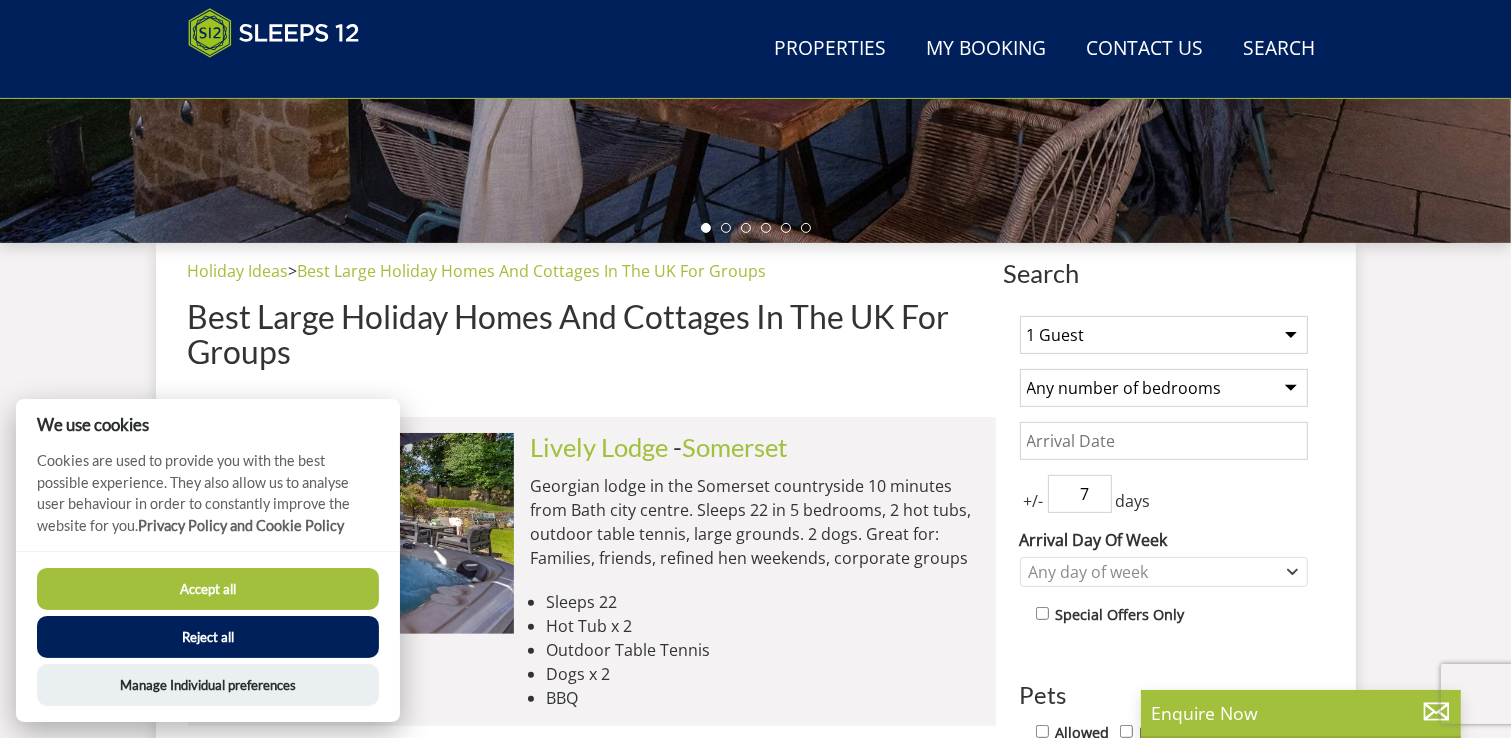 select on "8" 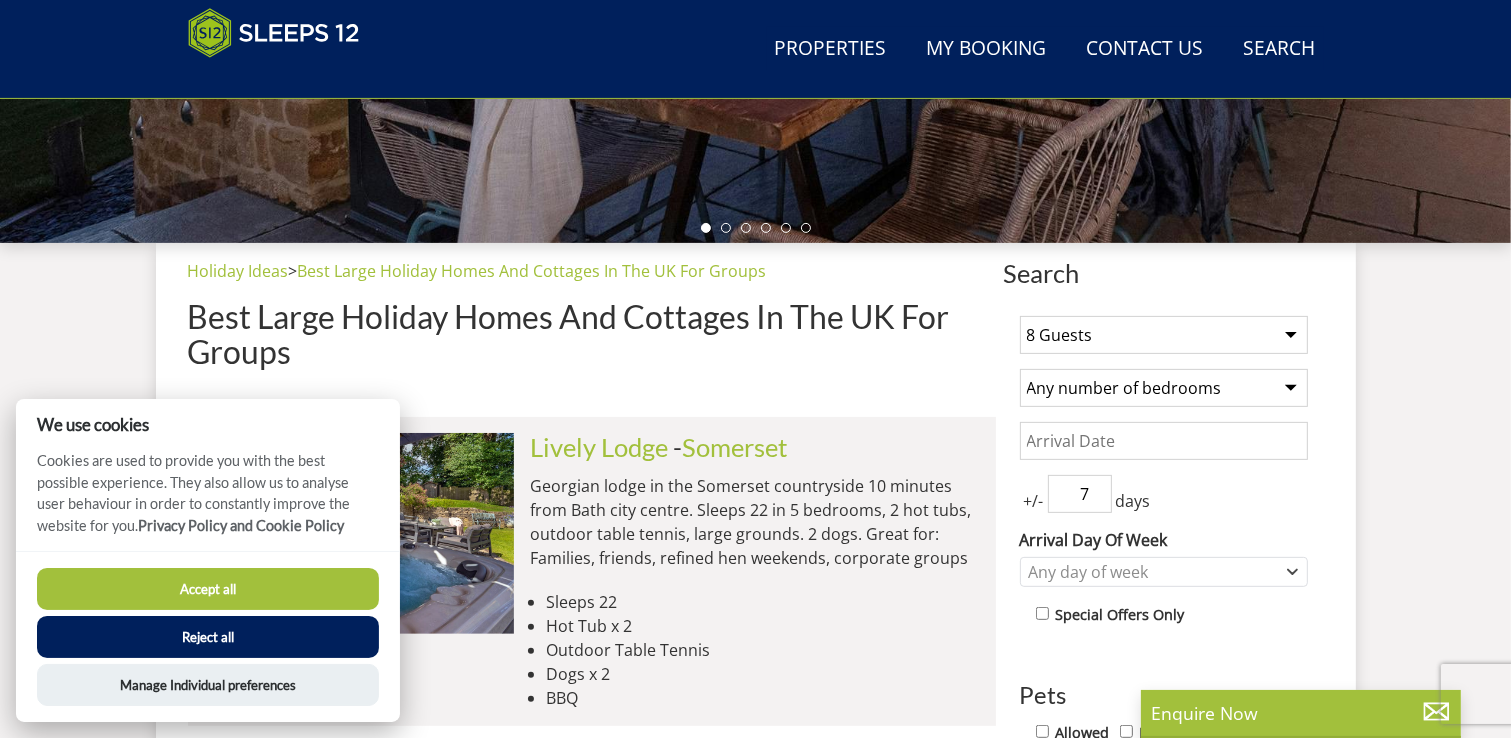 click on "1 Guest
2 Guests
3 Guests
4 Guests
5 Guests
6 Guests
7 Guests
8 Guests
9 Guests
10 Guests
11 Guests
12 Guests
13 Guests
14 Guests
15 Guests
16 Guests
17 Guests
18 Guests
19 Guests
20 Guests
21 Guests
22 Guests
23 Guests
24 Guests
25 Guests
26 Guests
27 Guests
28 Guests
29 Guests
30 Guests
31 Guests
32 Guests" at bounding box center [1164, 335] 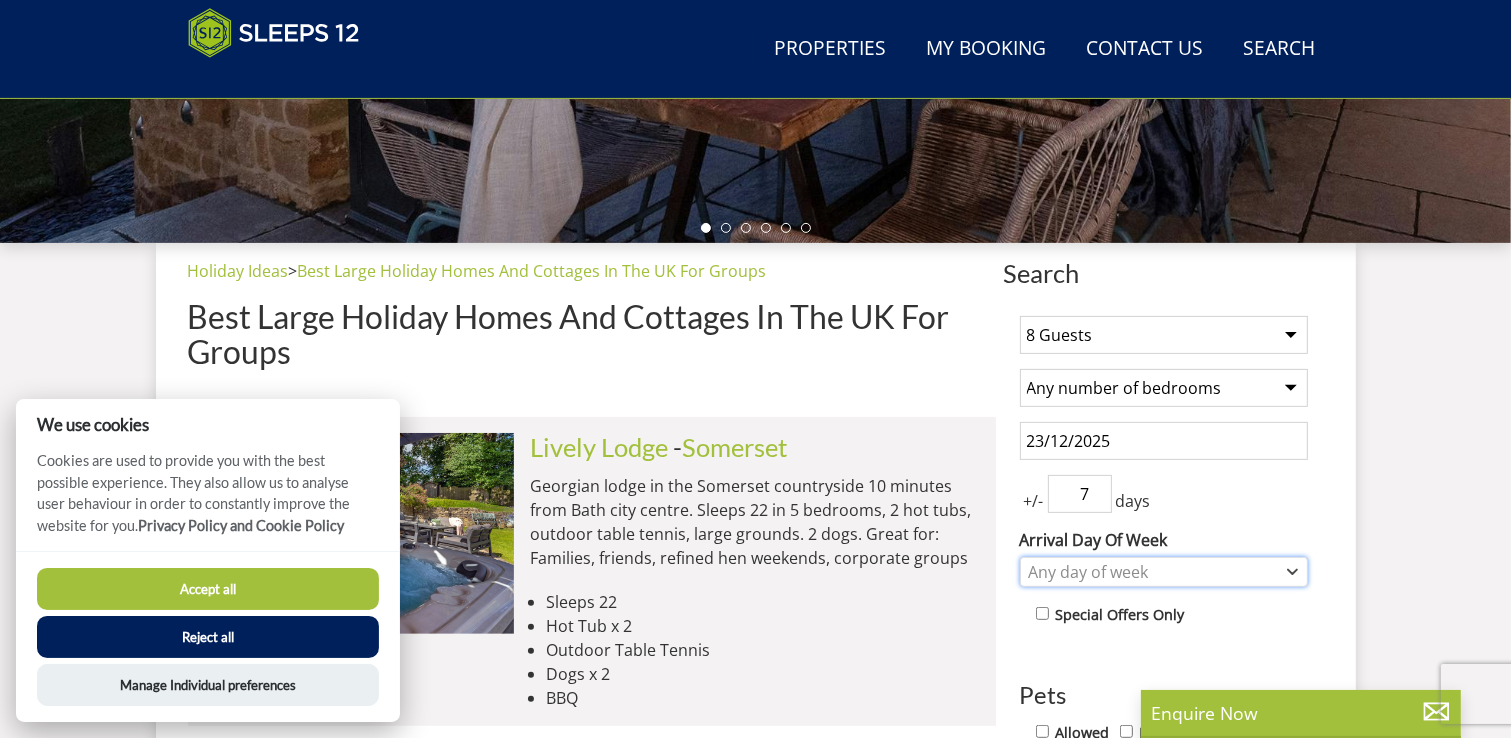 click on "Any day of week" at bounding box center (1153, 572) 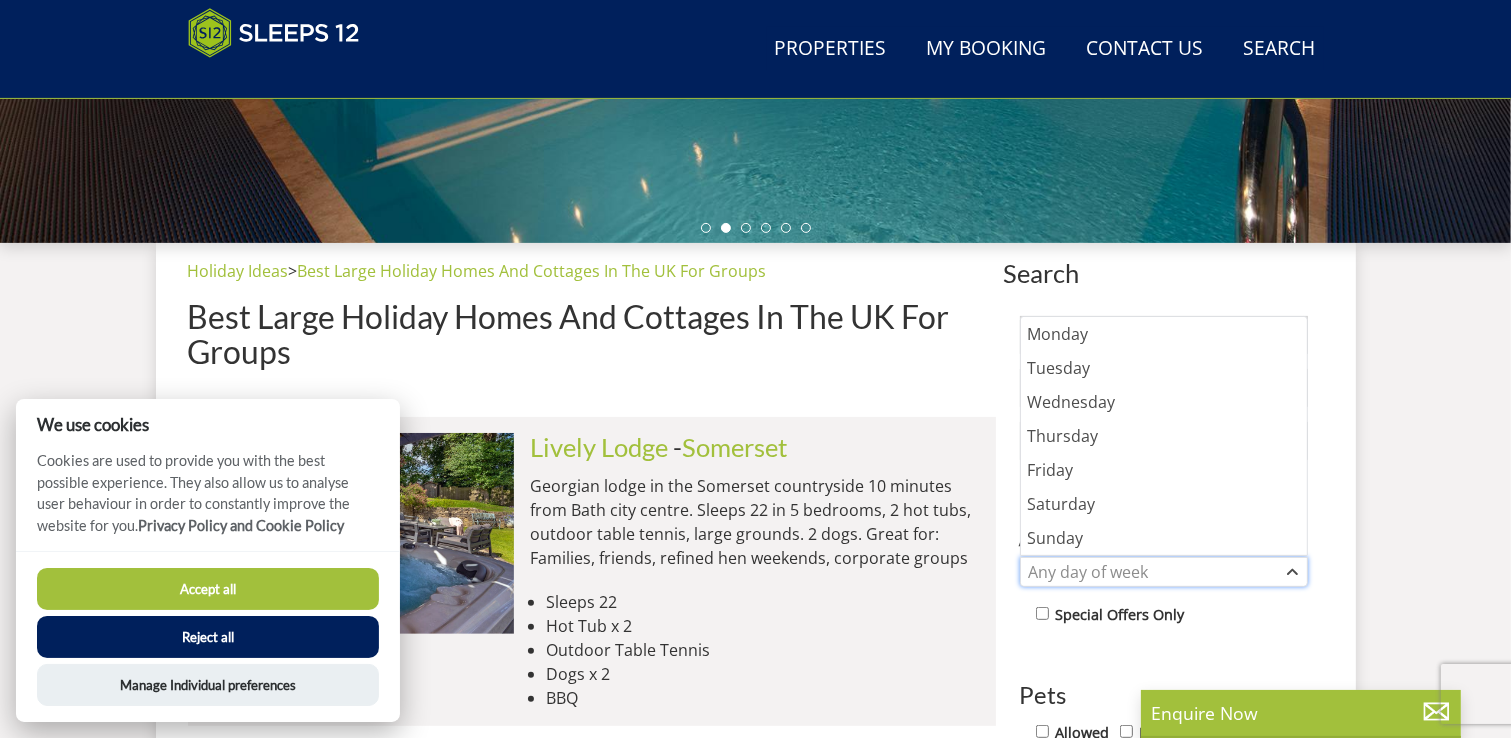click on "Any day of week" at bounding box center [1153, 572] 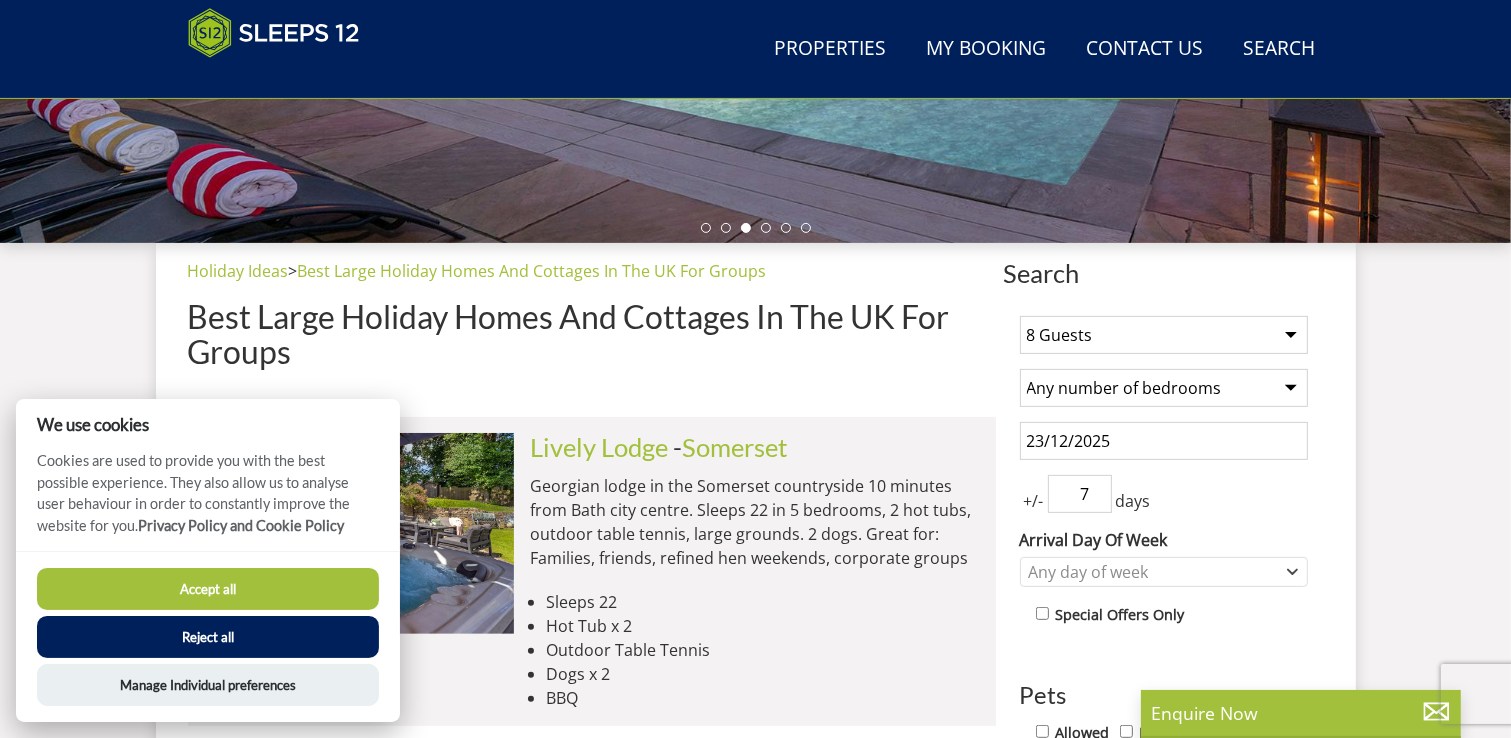 click on "23/12/2025" at bounding box center (1164, 441) 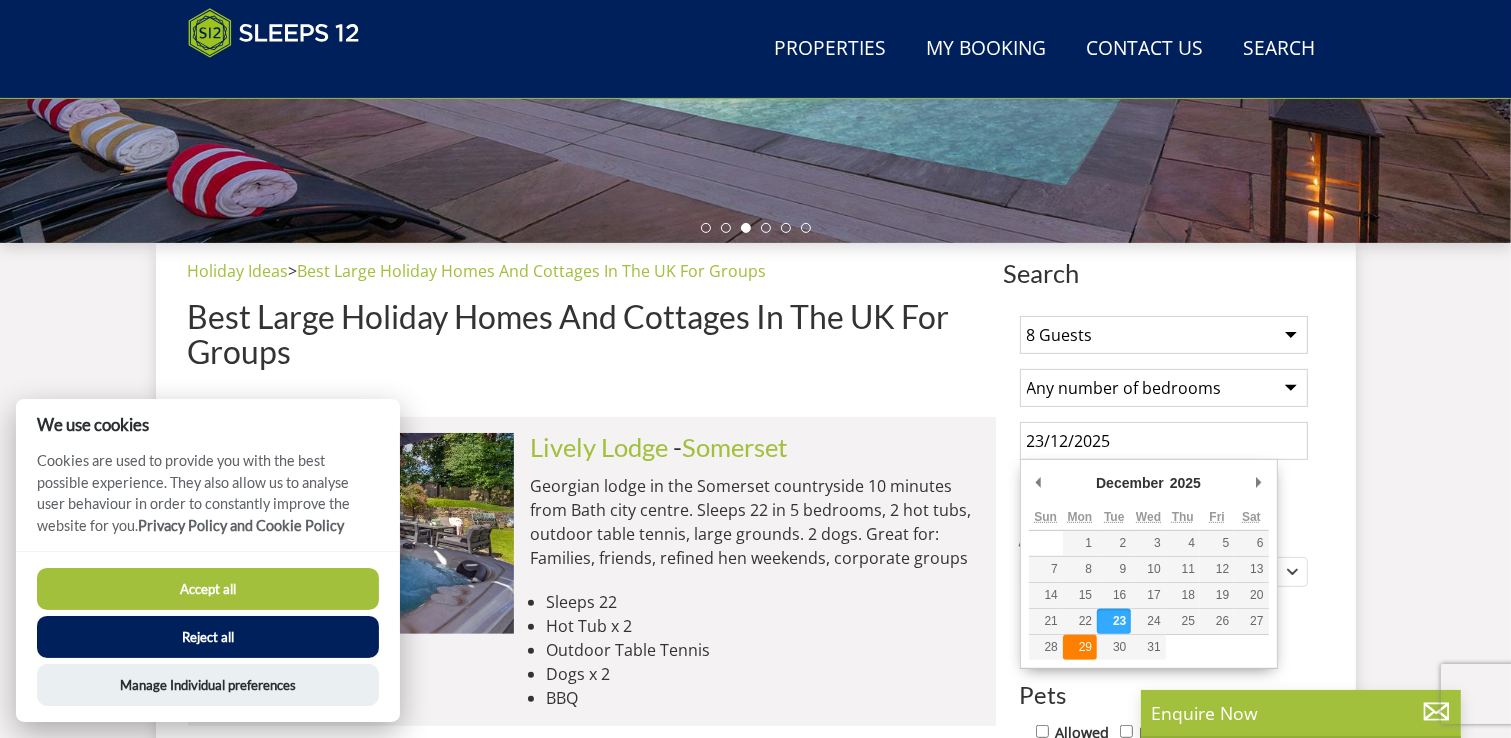 type on "29/12/2025" 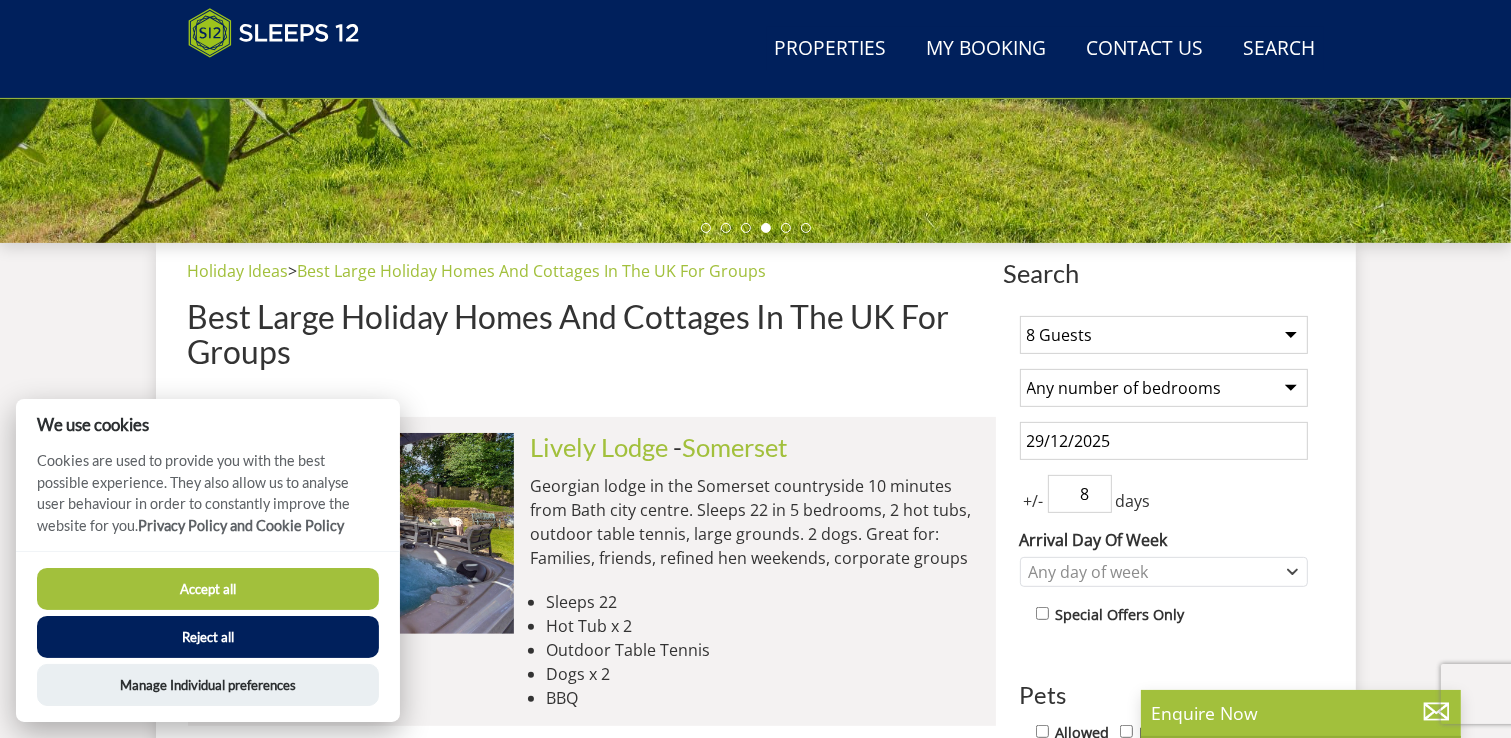 click on "8" at bounding box center (1080, 494) 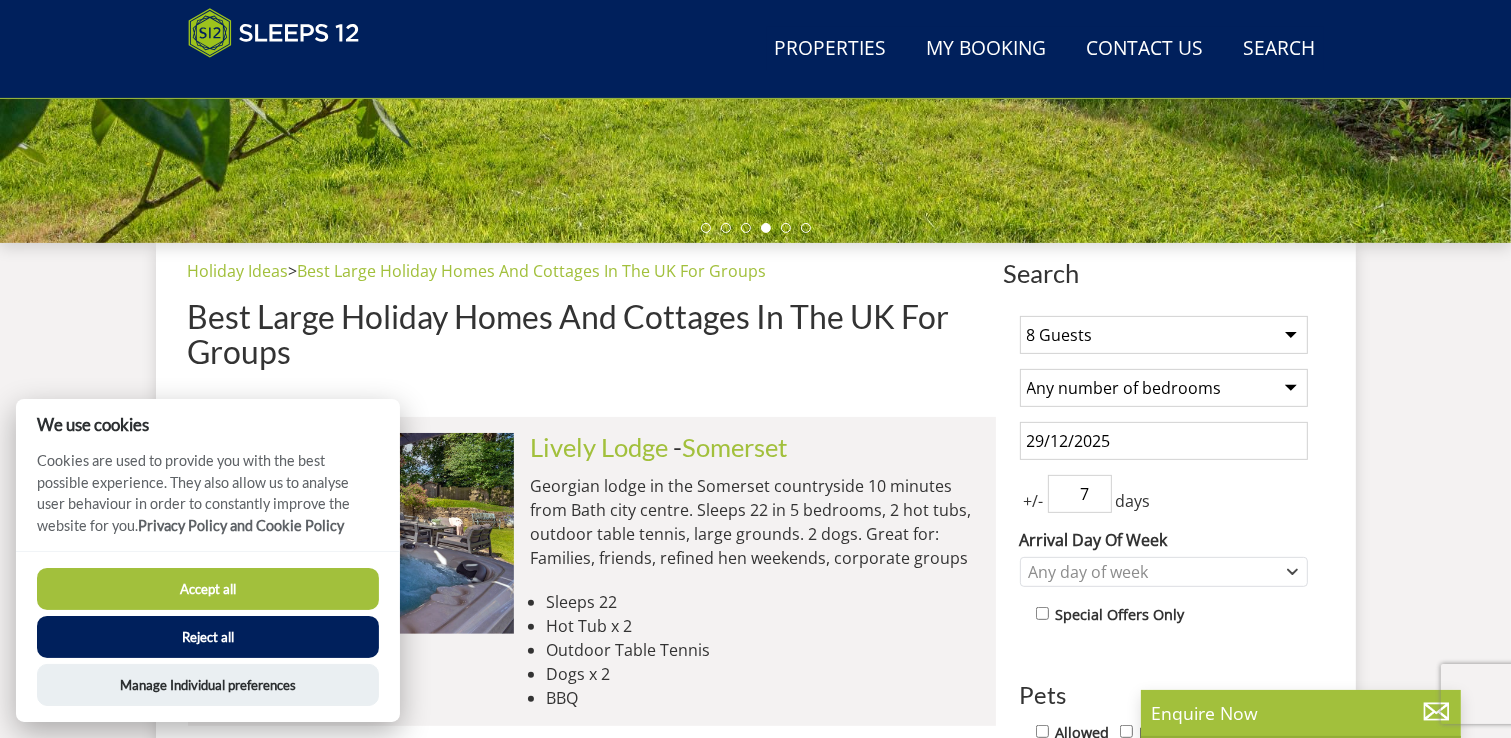 click on "7" at bounding box center [1080, 494] 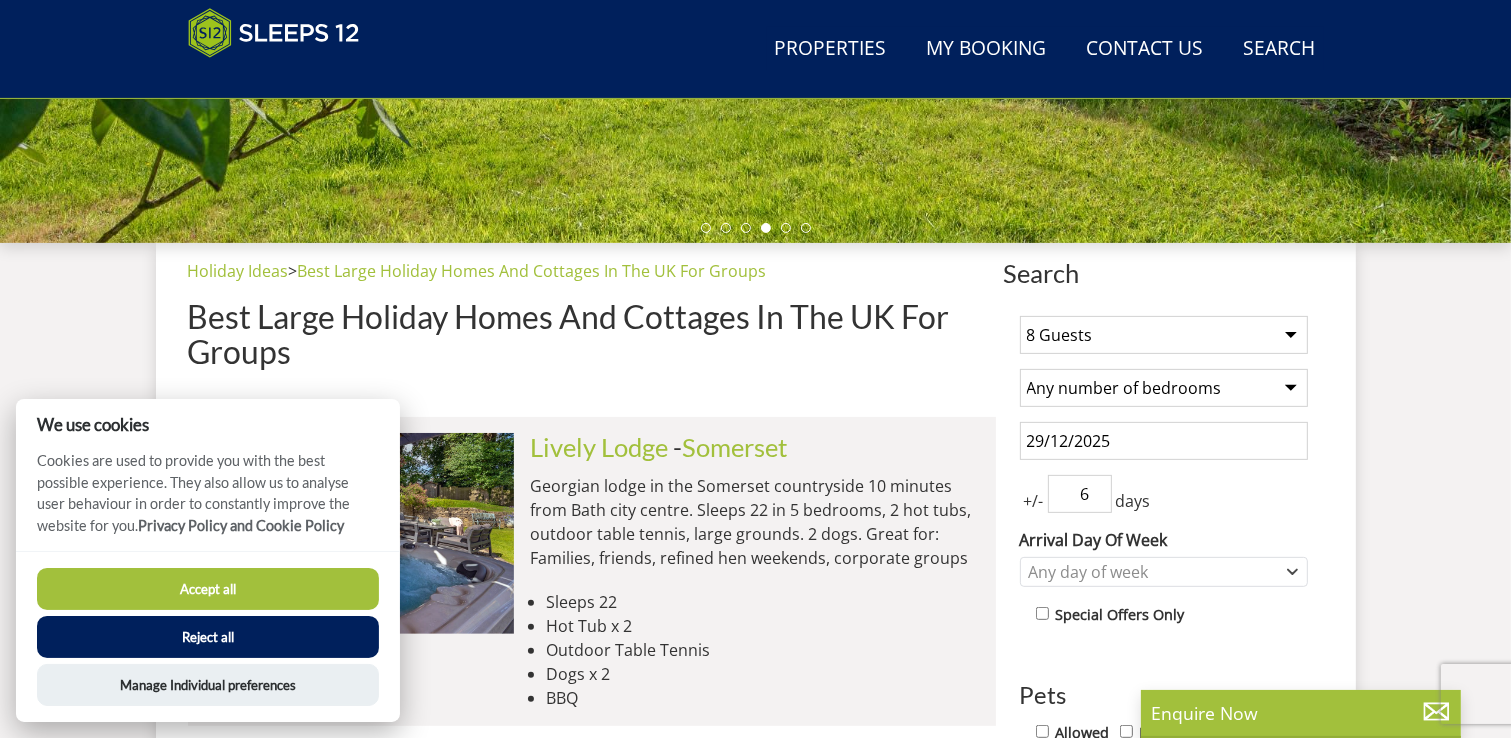 click on "6" at bounding box center (1080, 494) 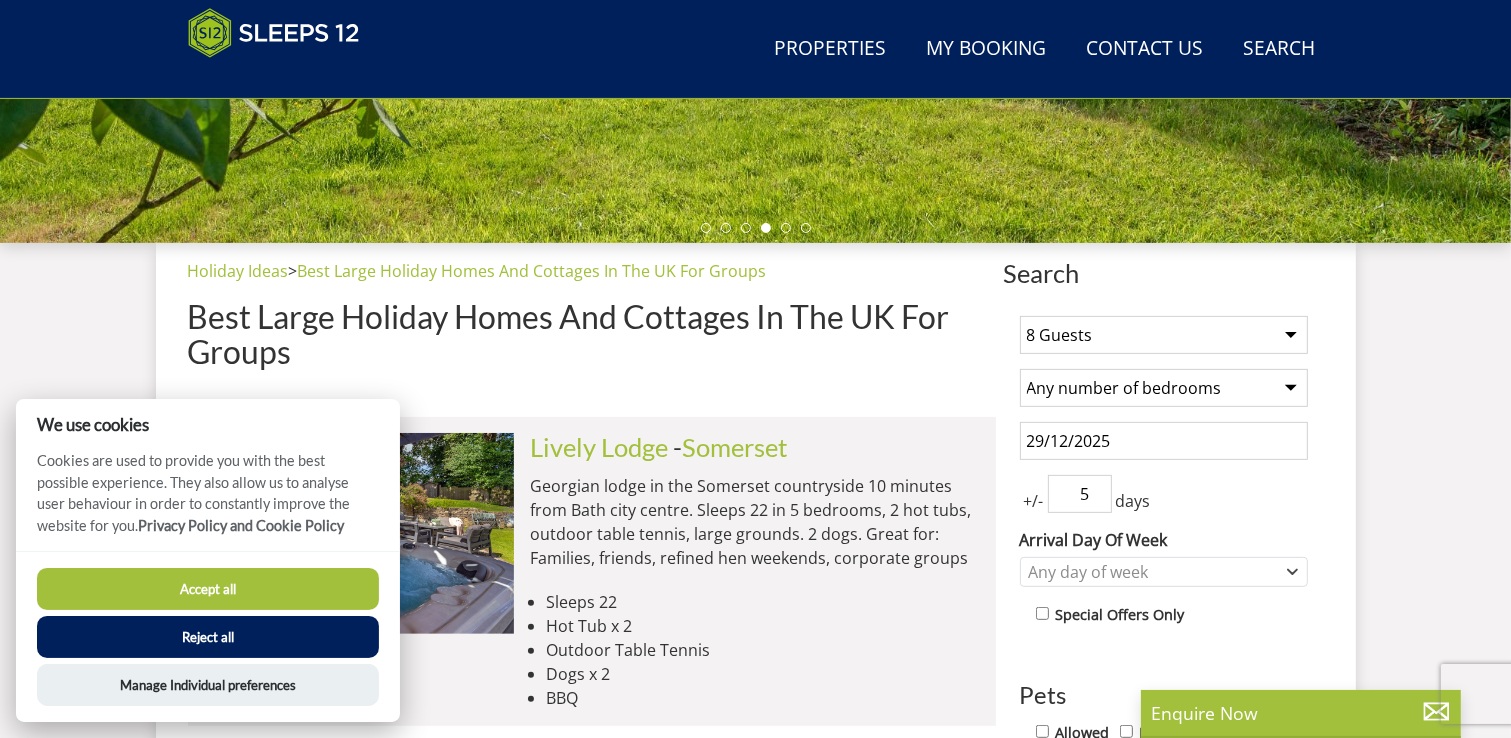 click on "5" at bounding box center (1080, 494) 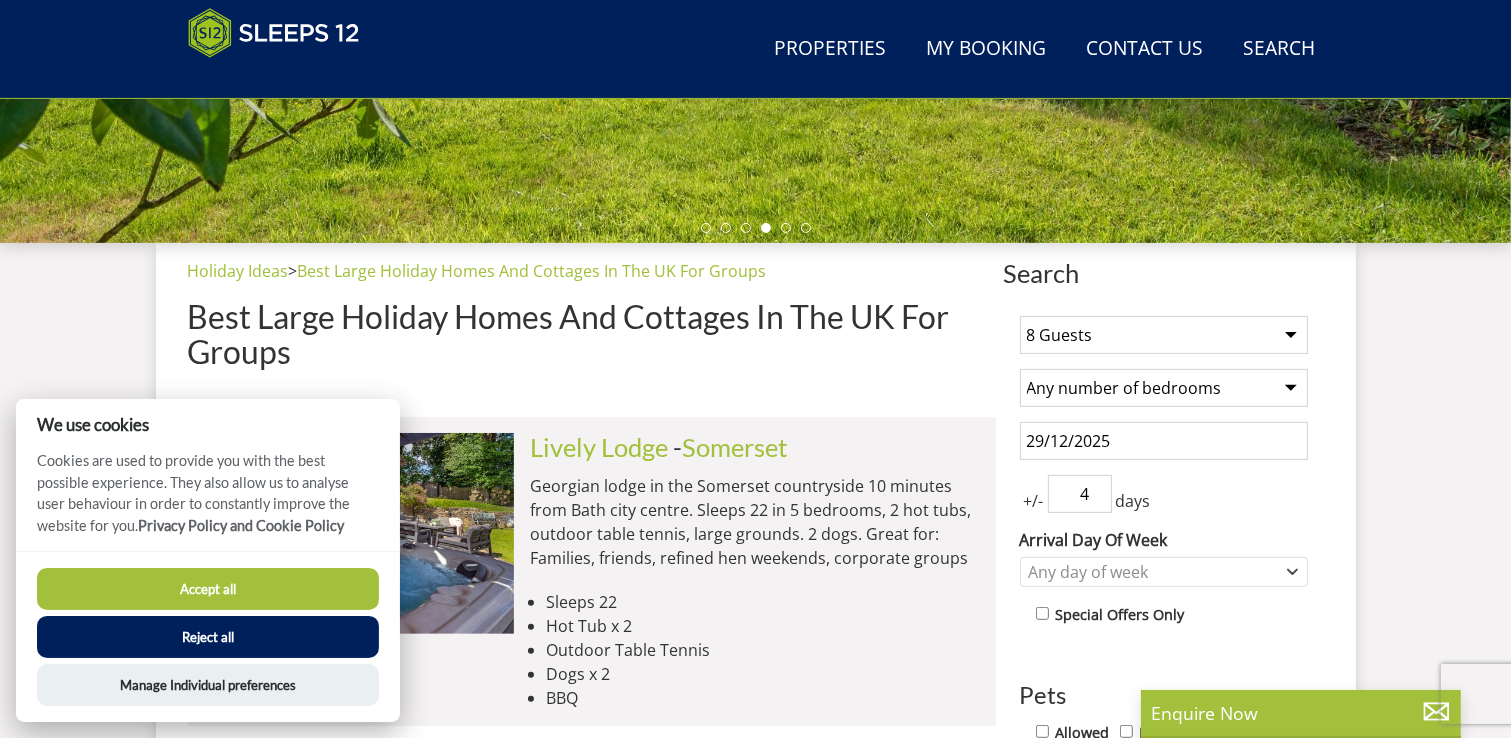 type on "4" 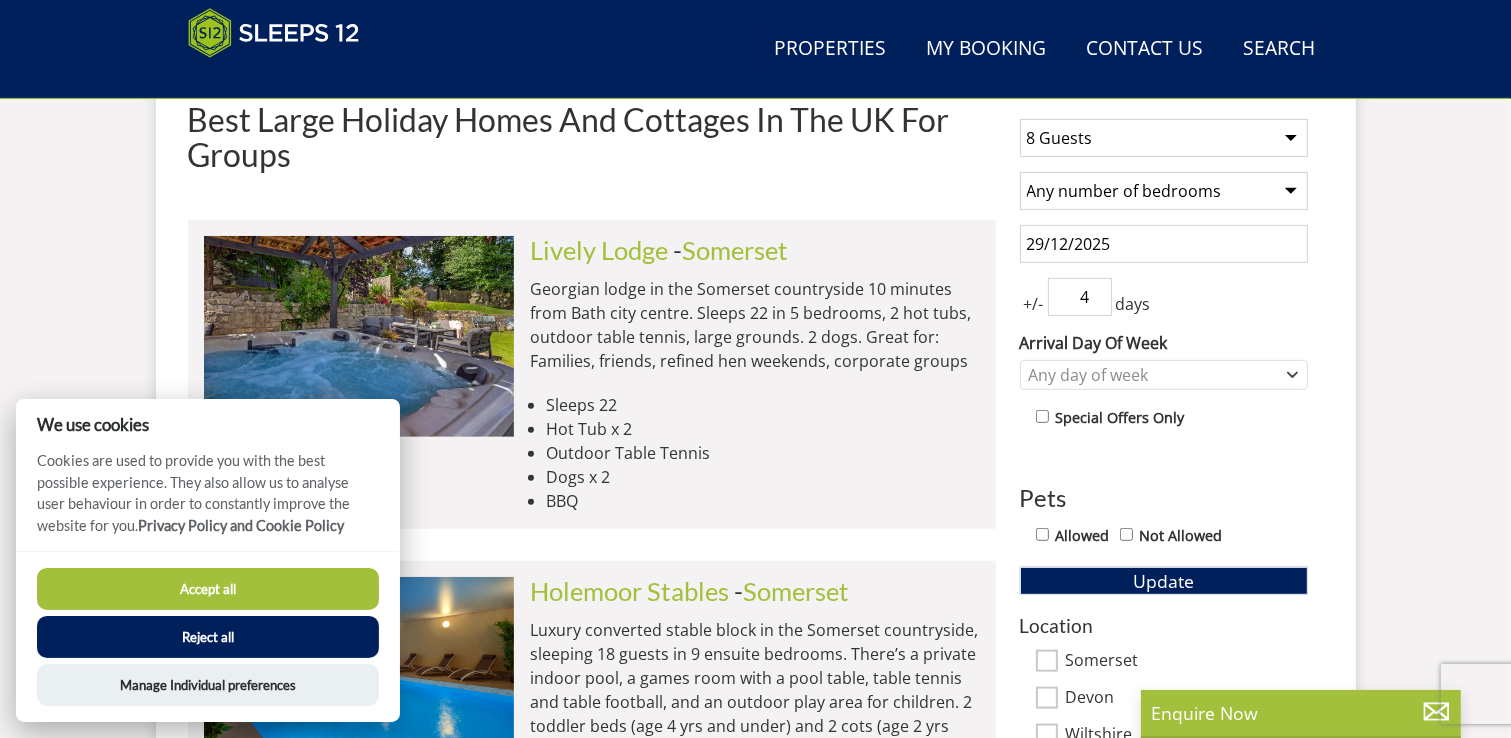 scroll, scrollTop: 800, scrollLeft: 0, axis: vertical 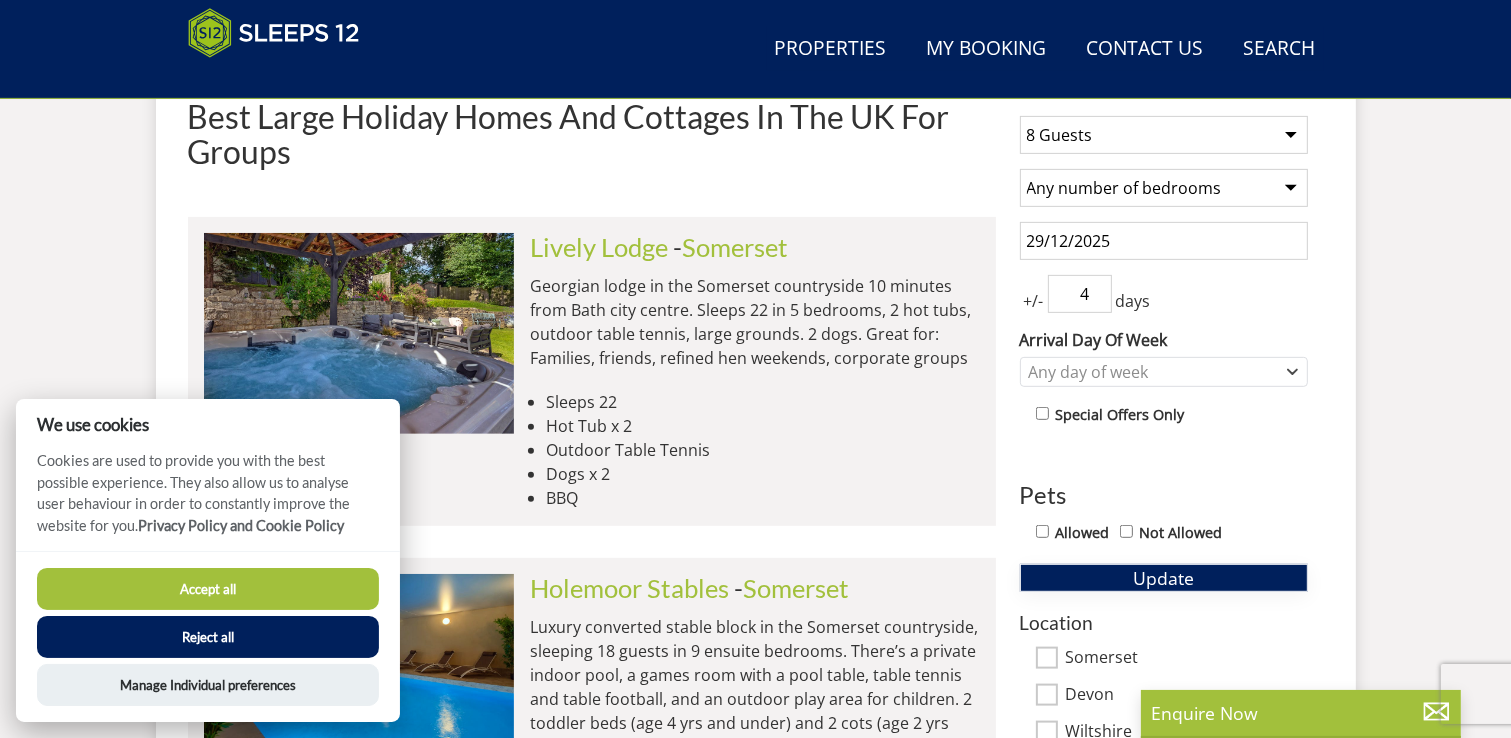 click on "Update" at bounding box center (1163, 578) 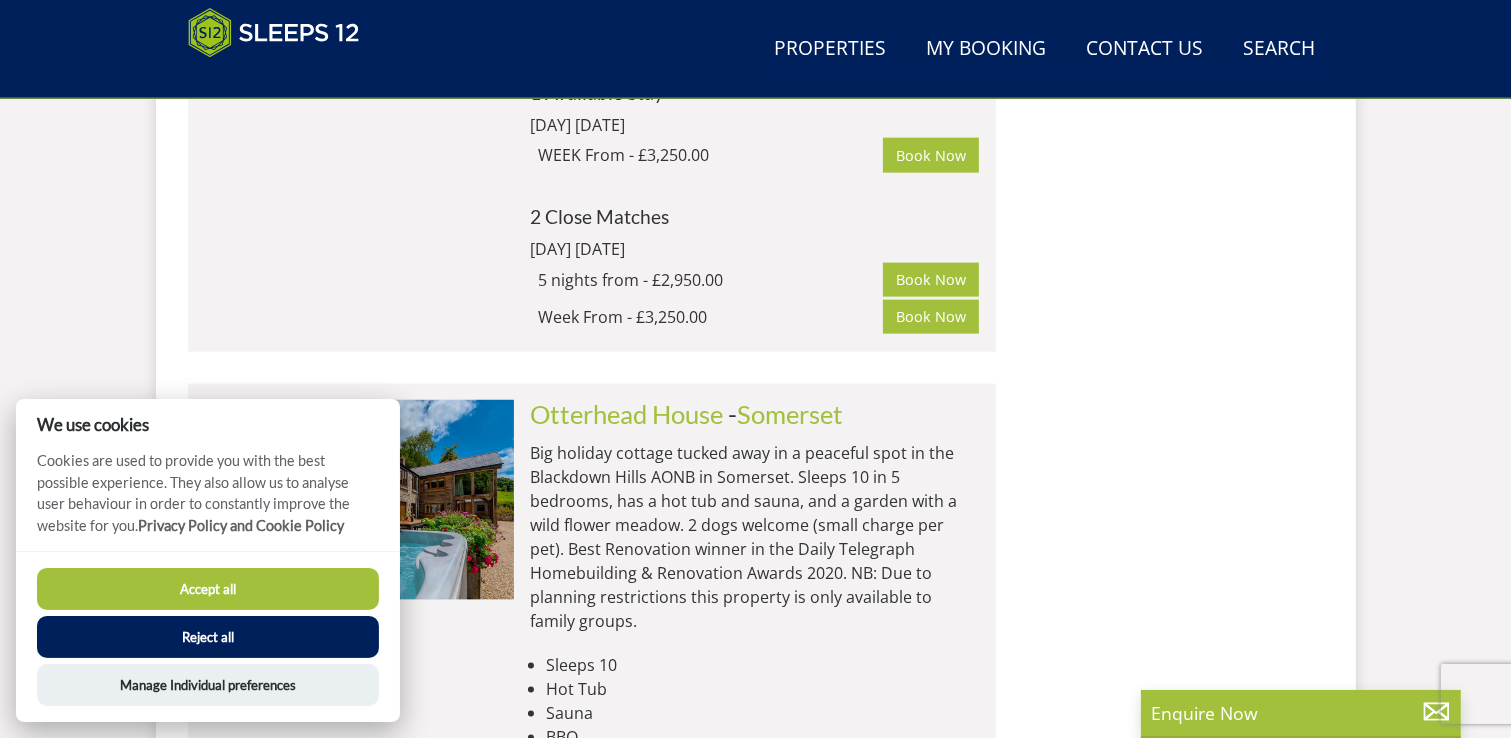 scroll, scrollTop: 2900, scrollLeft: 0, axis: vertical 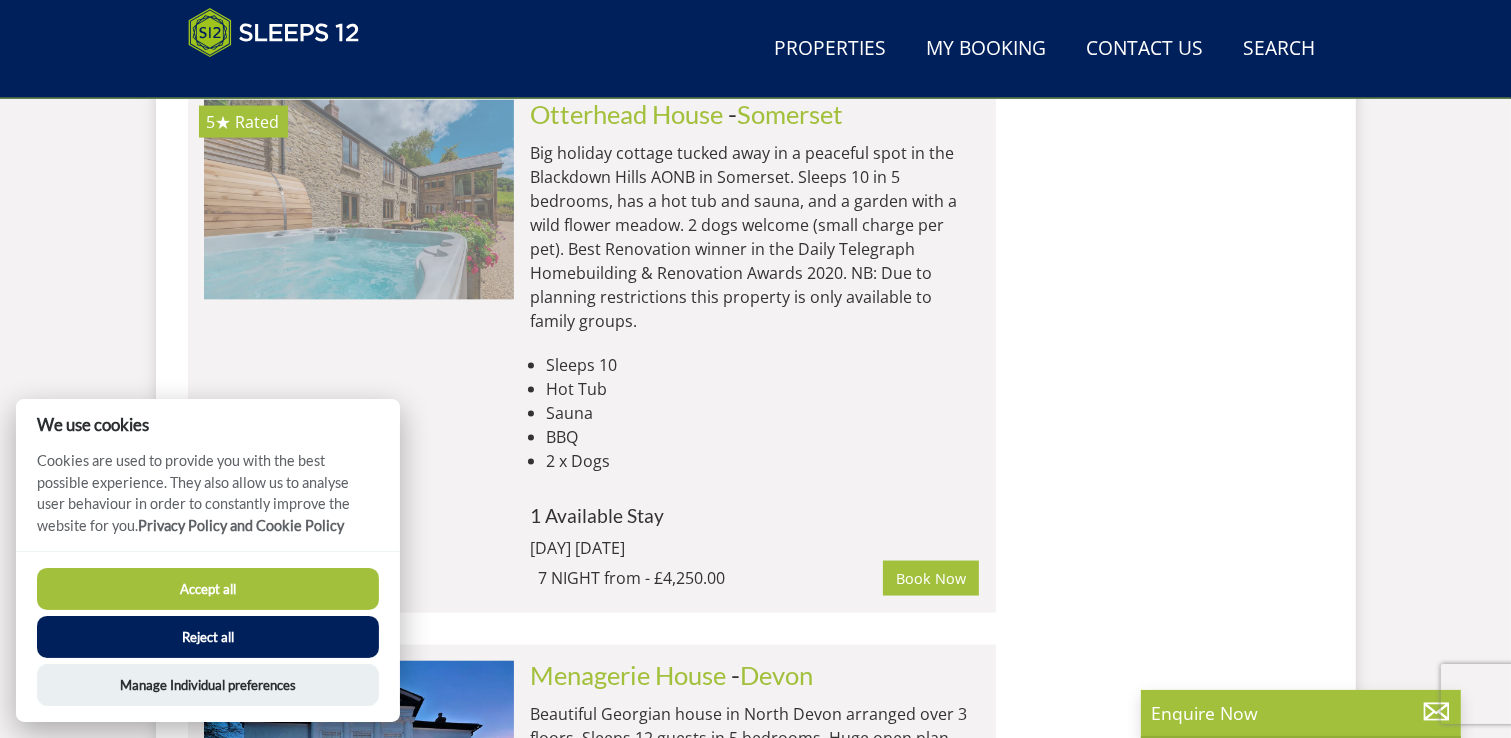 click at bounding box center [359, 200] 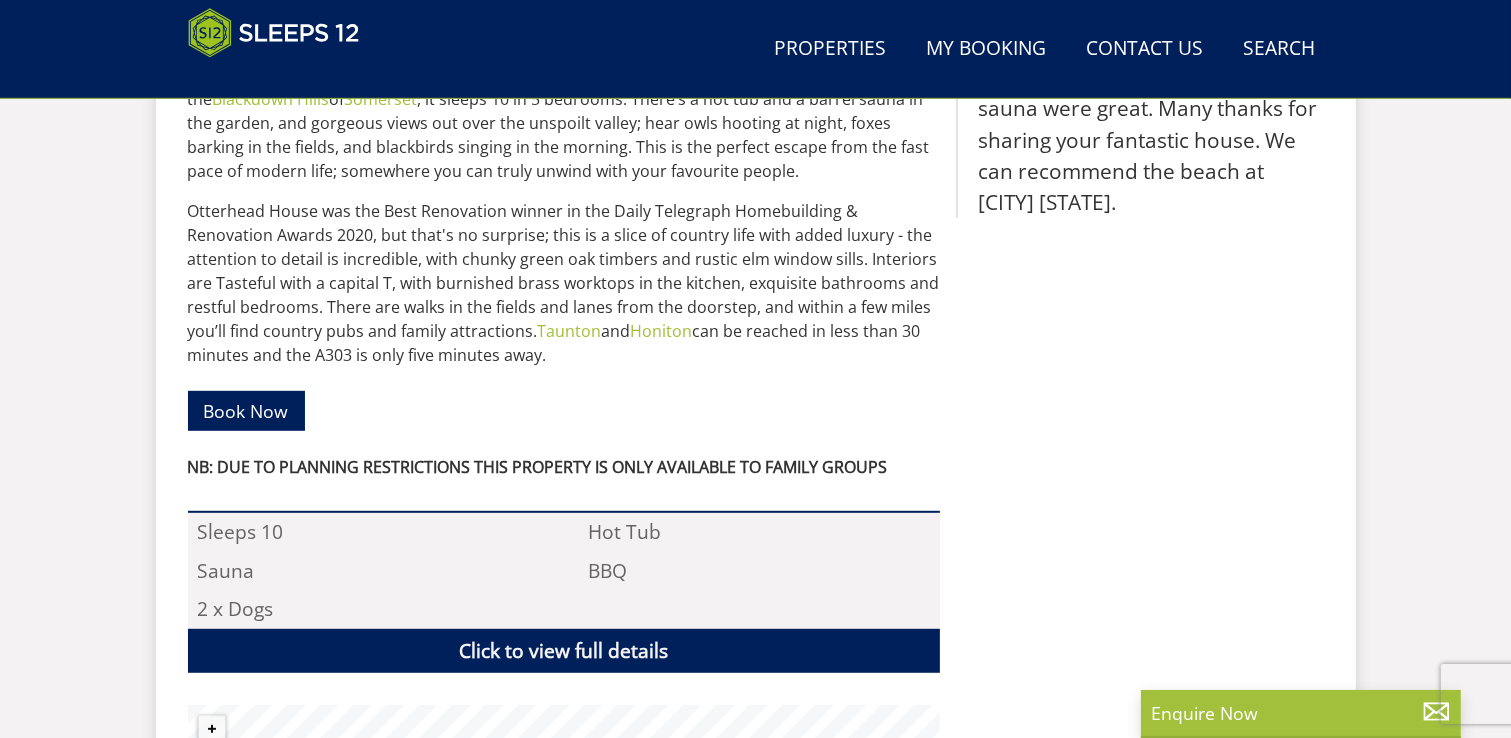 scroll, scrollTop: 296, scrollLeft: 0, axis: vertical 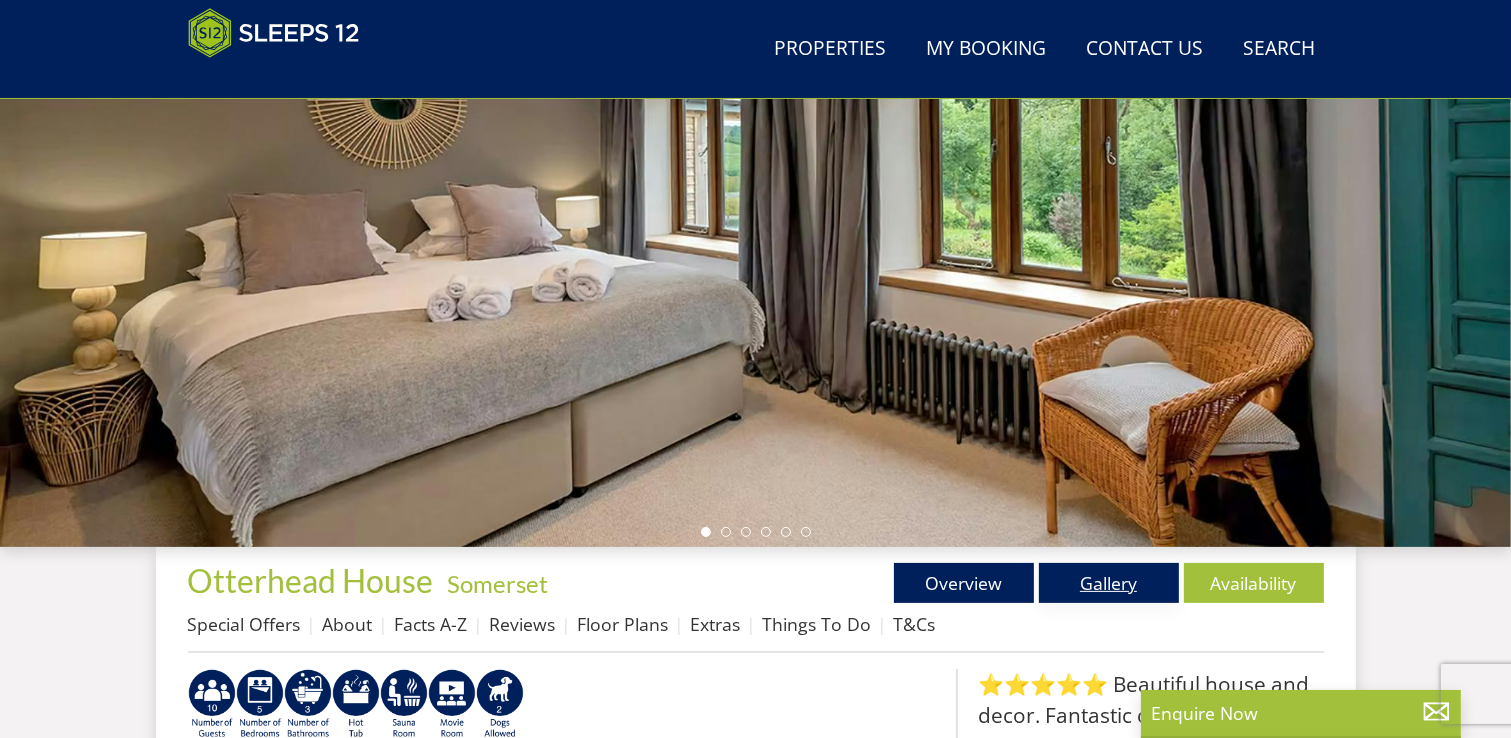 click on "Gallery" at bounding box center (1109, 583) 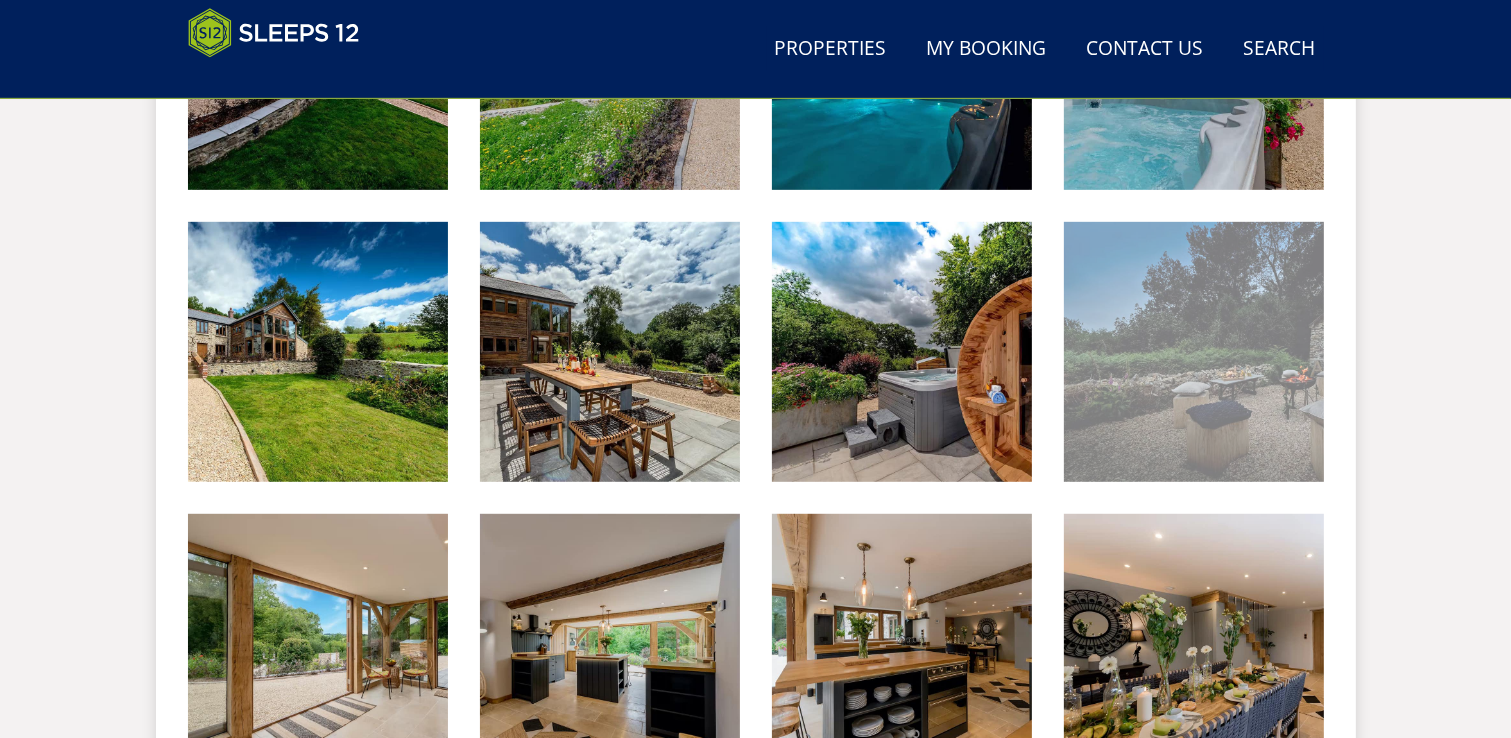 scroll, scrollTop: 1200, scrollLeft: 0, axis: vertical 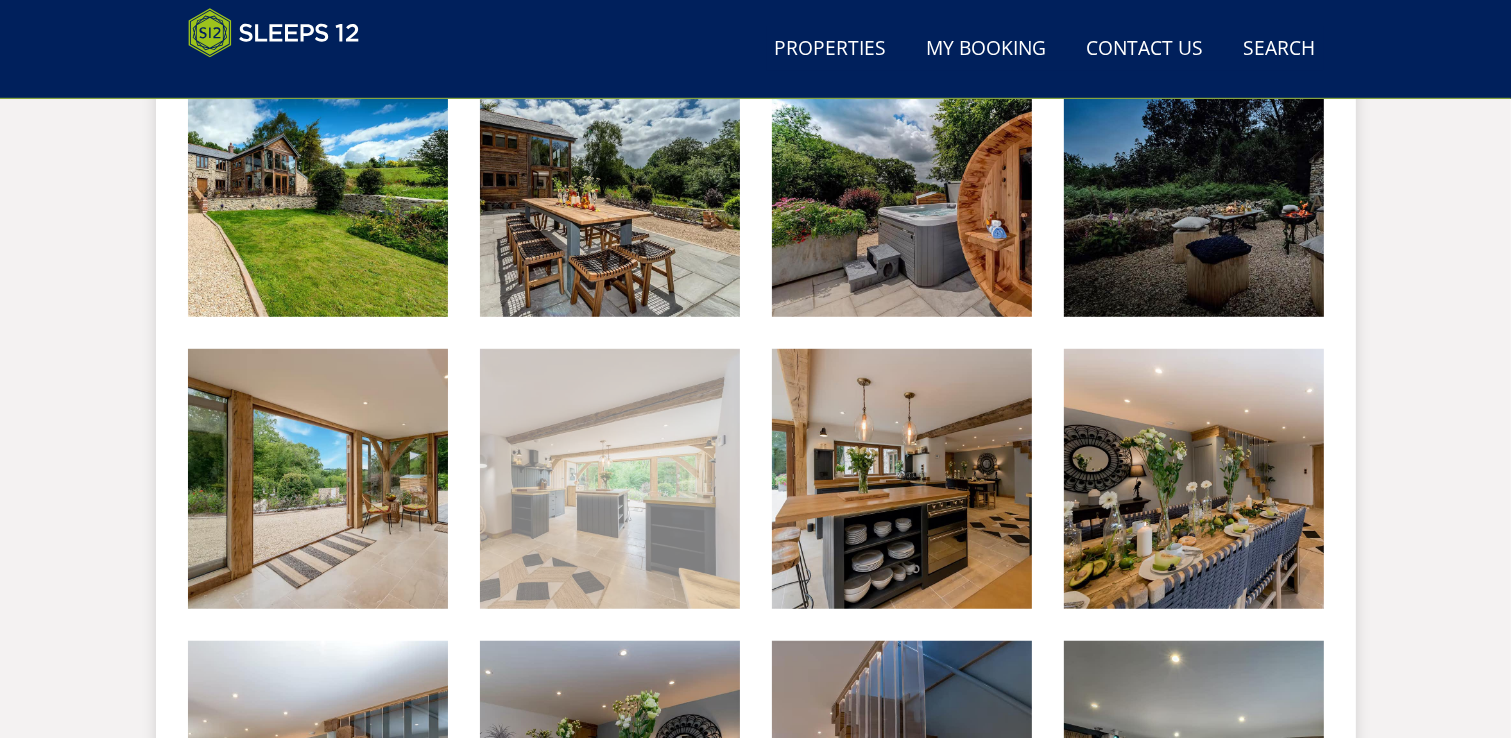 click at bounding box center (610, 479) 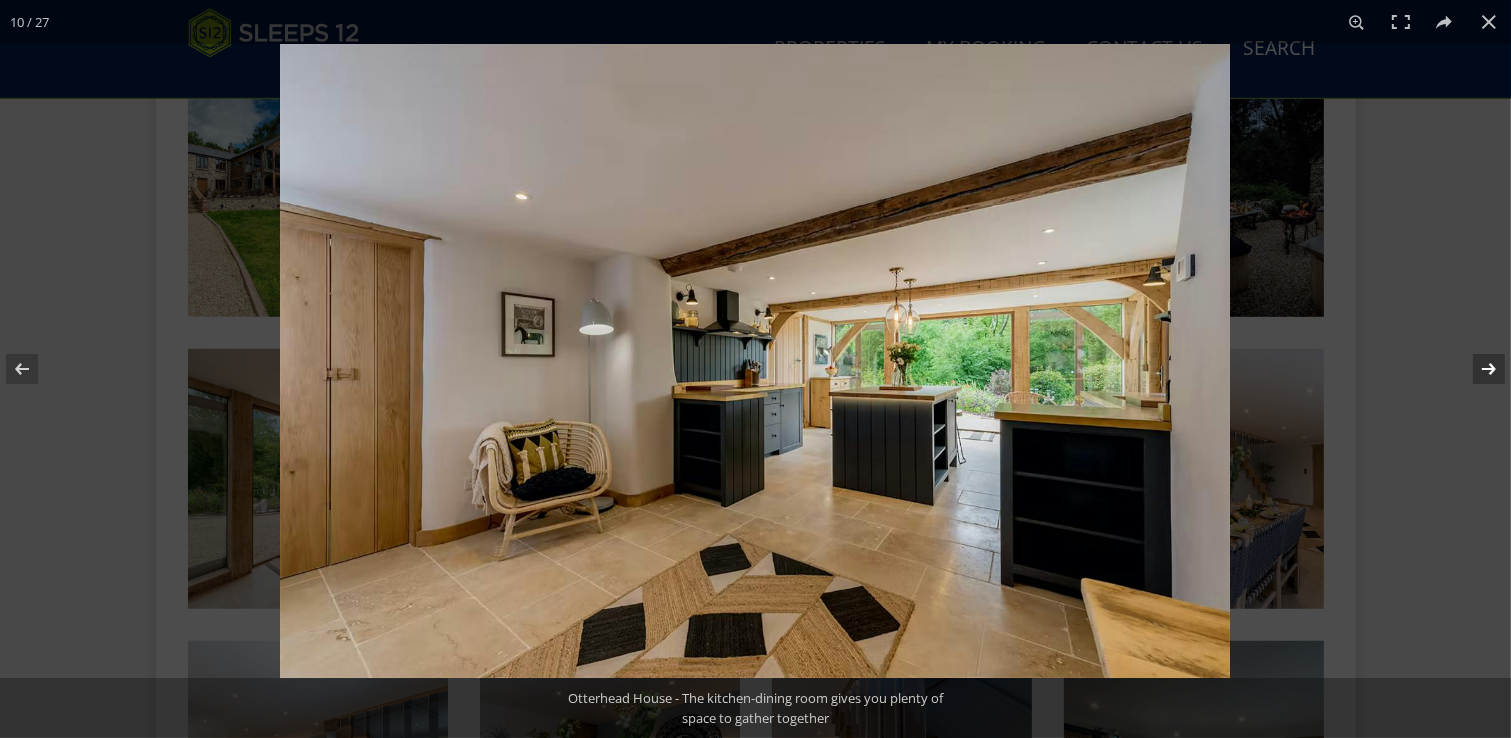 click at bounding box center [1476, 369] 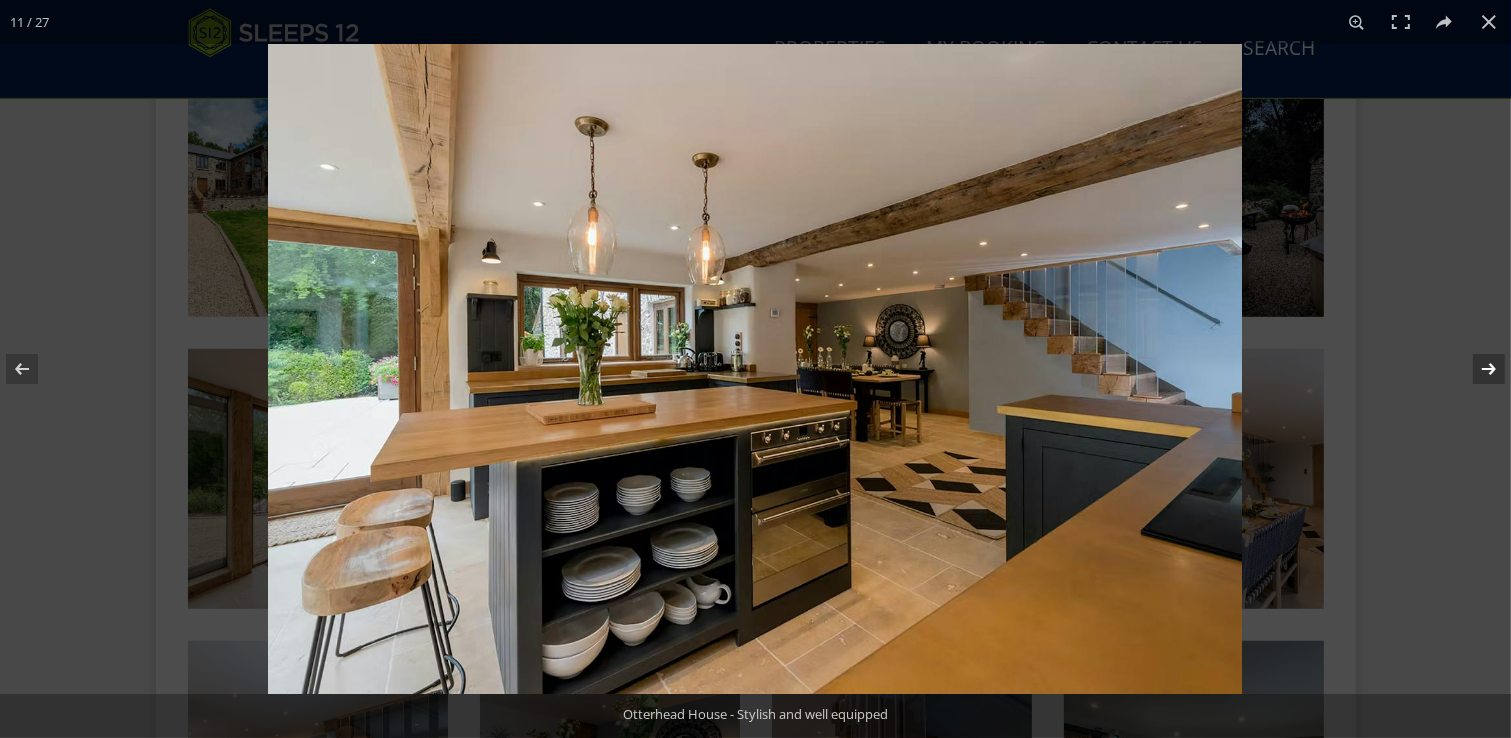click at bounding box center [1476, 369] 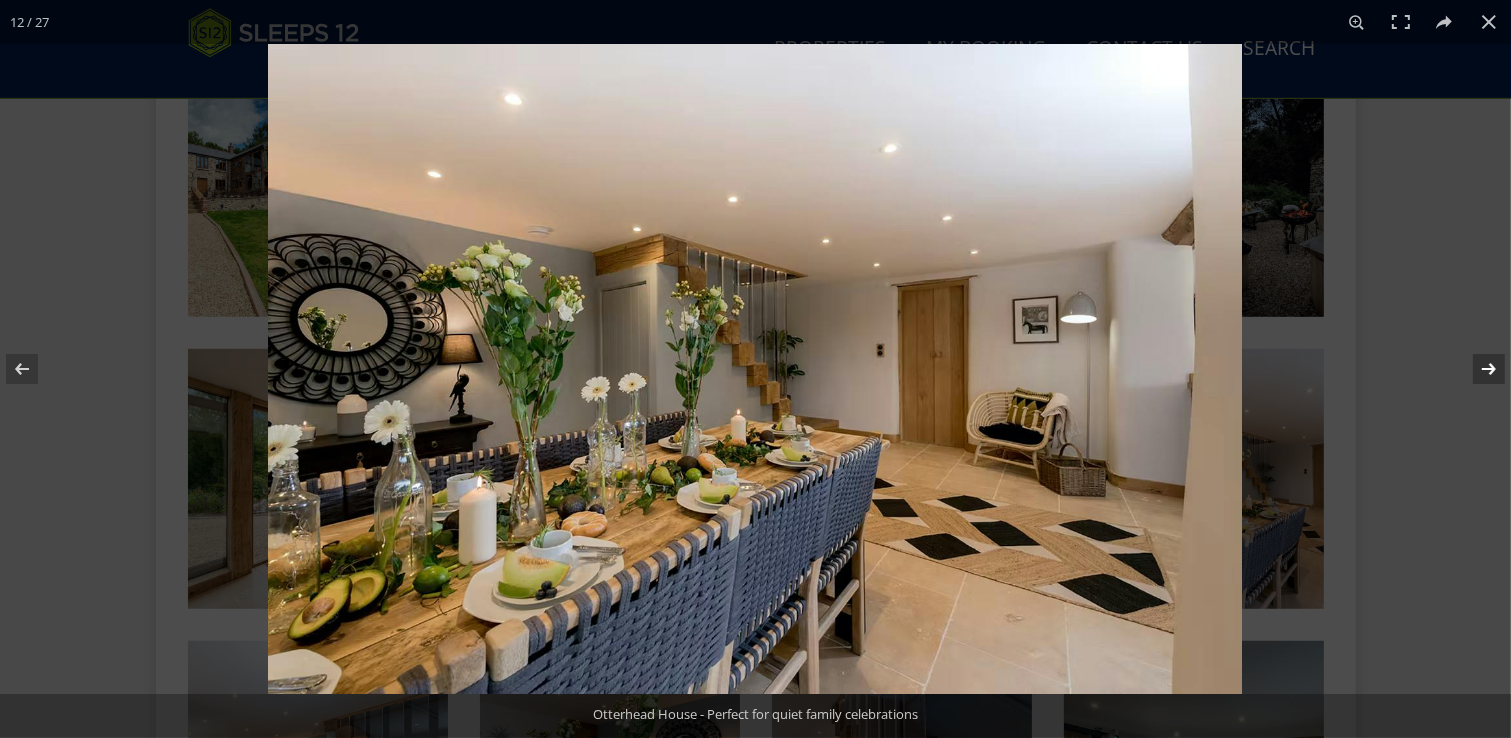 click at bounding box center [1476, 369] 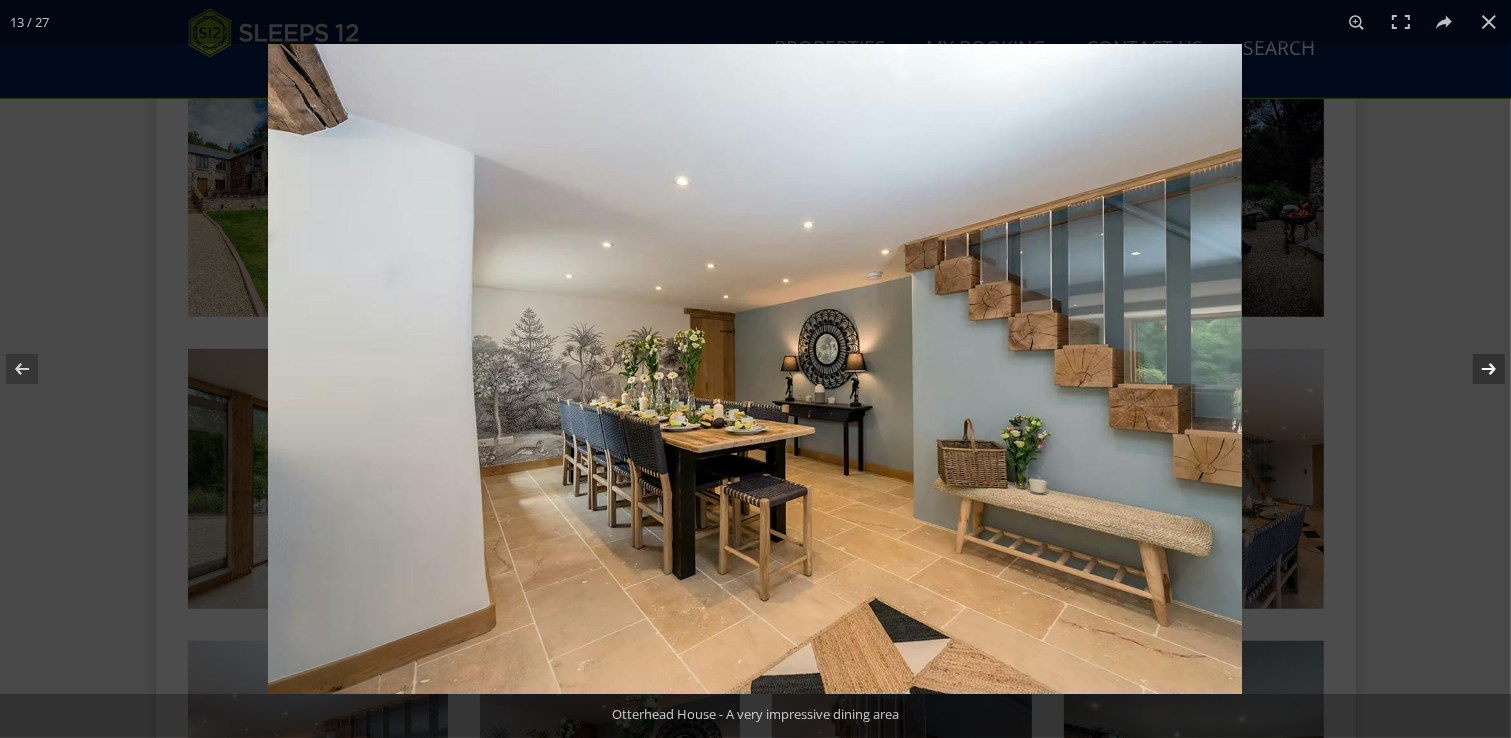click at bounding box center (1476, 369) 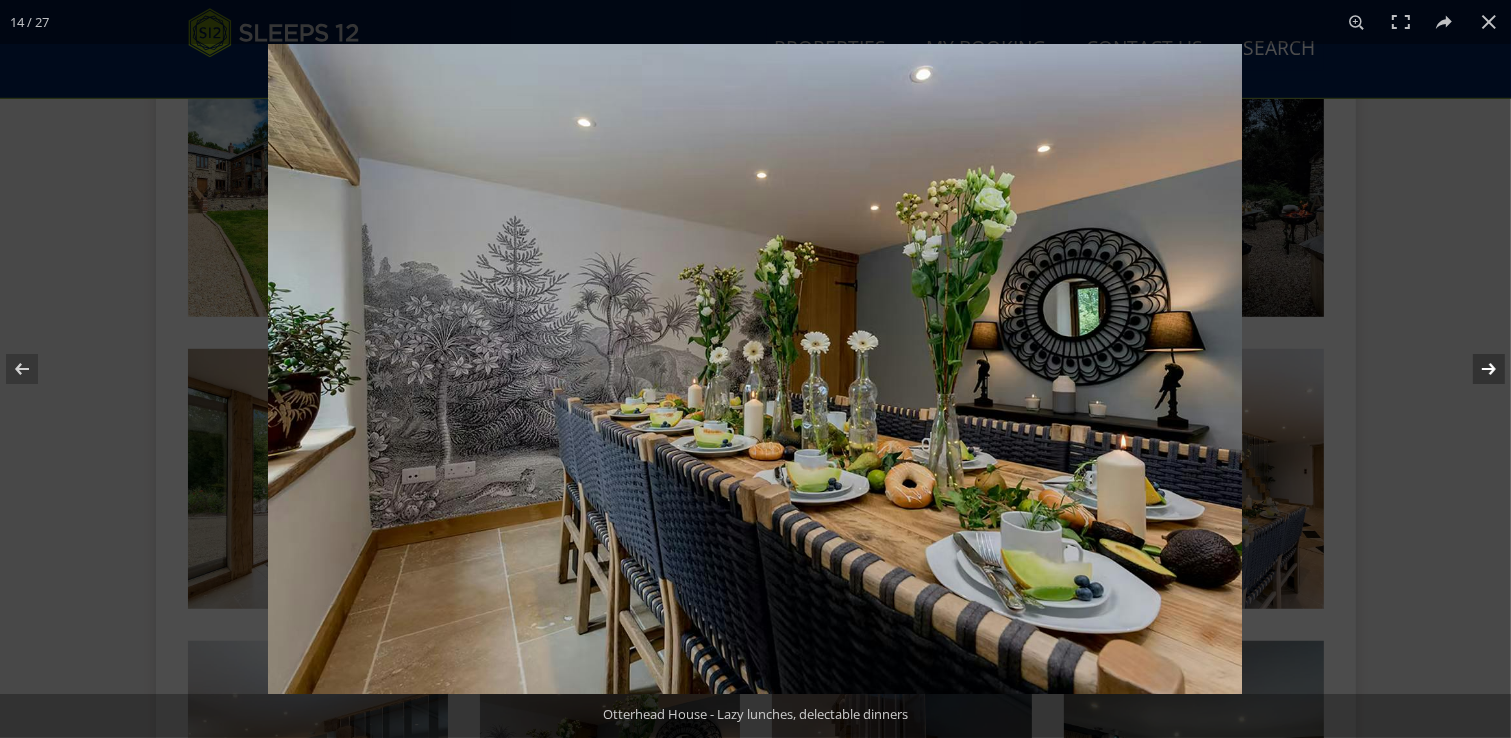 click at bounding box center (1476, 369) 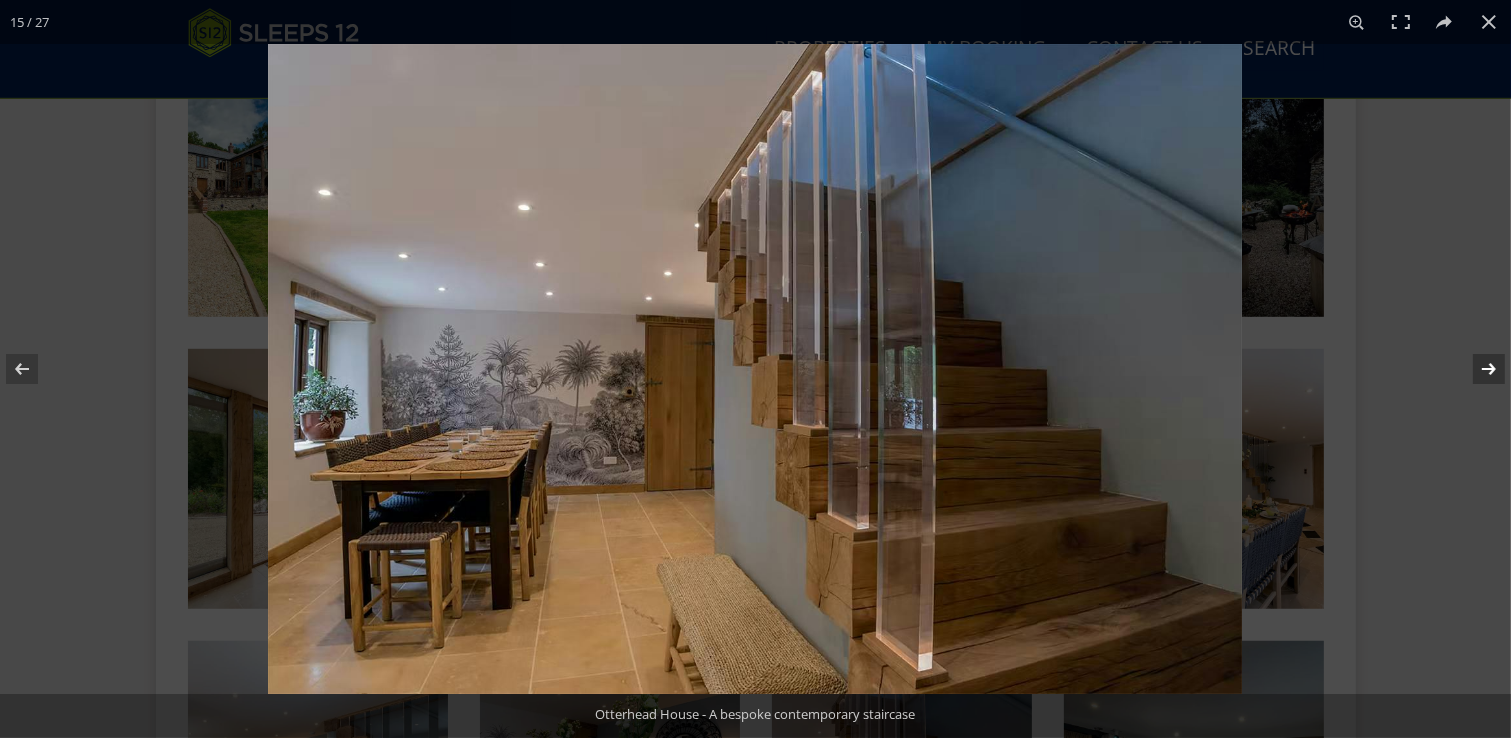 click at bounding box center (1476, 369) 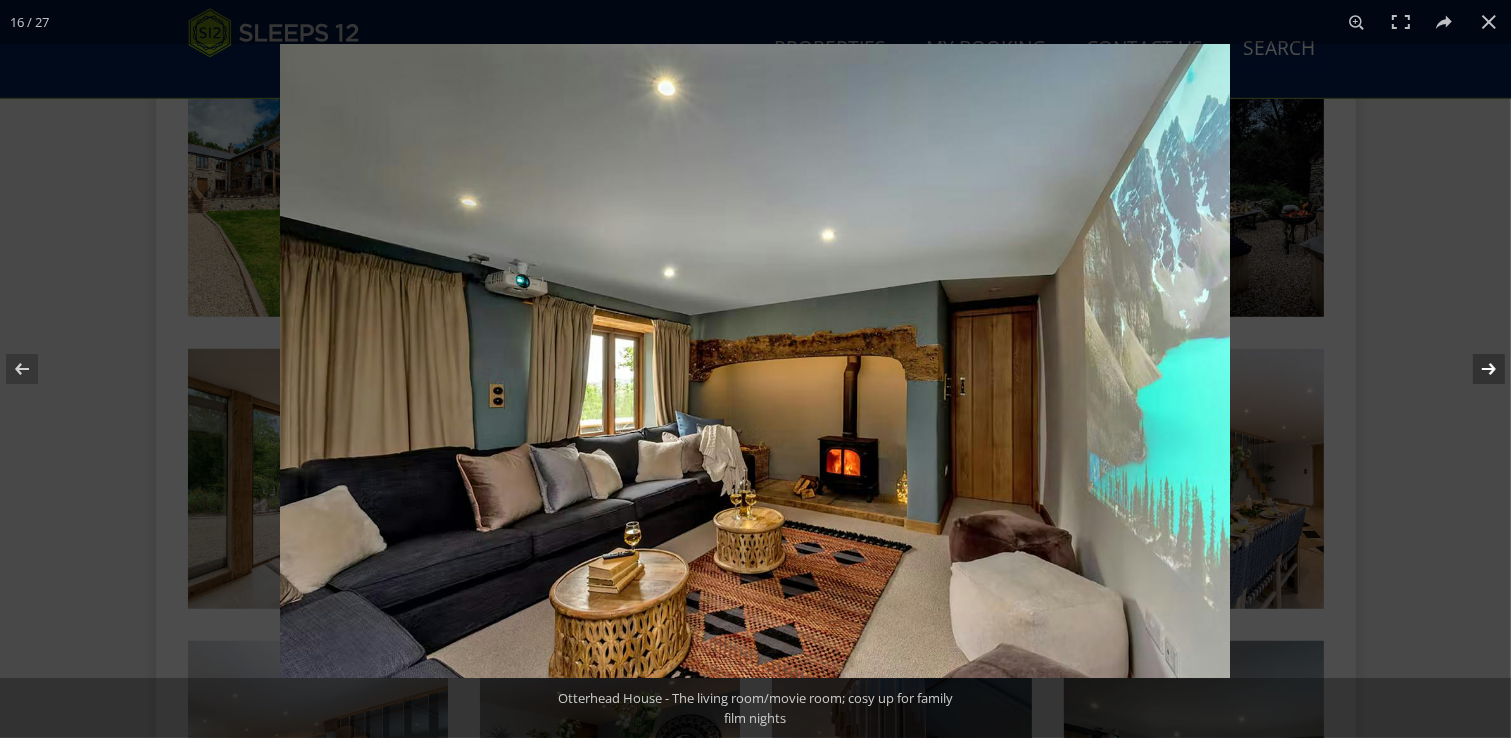 click at bounding box center [1476, 369] 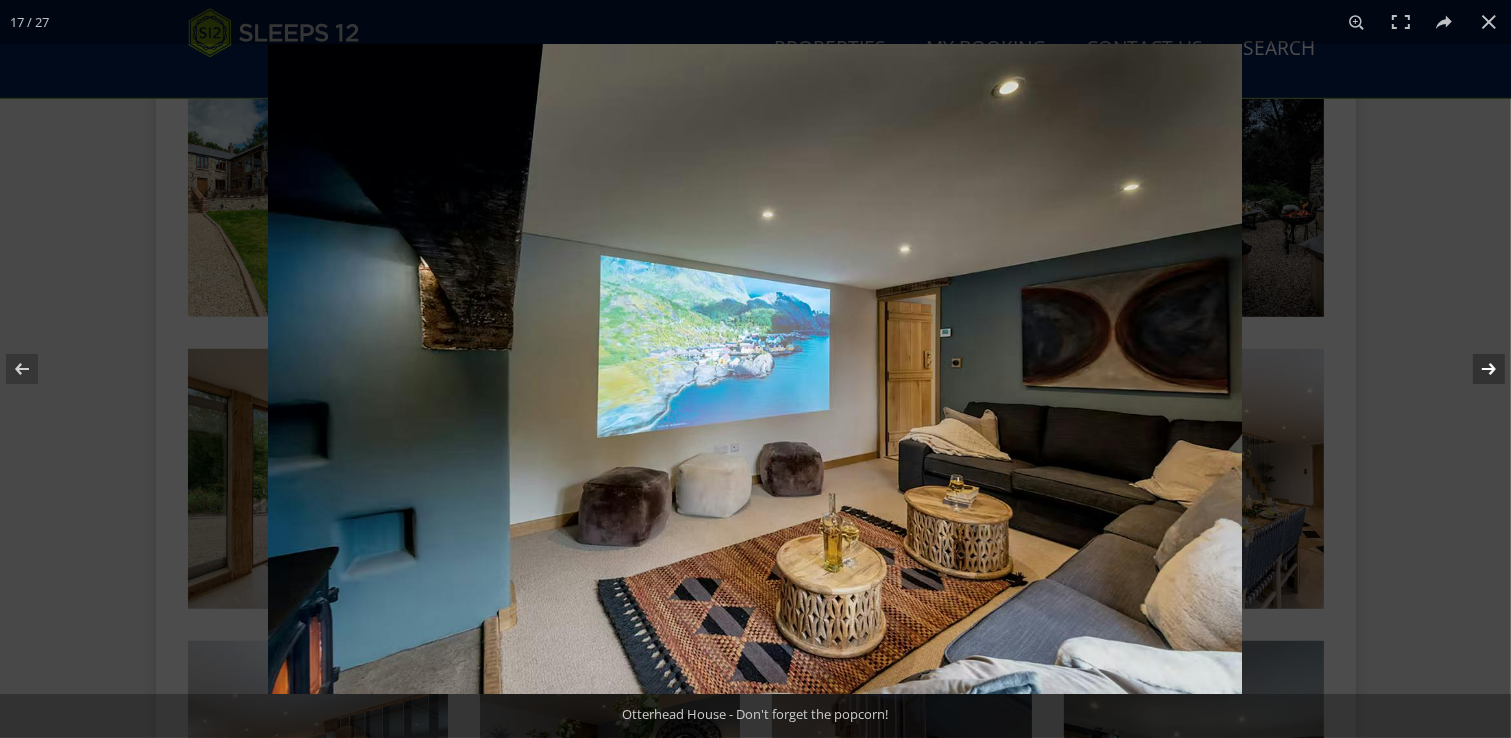 click at bounding box center [1476, 369] 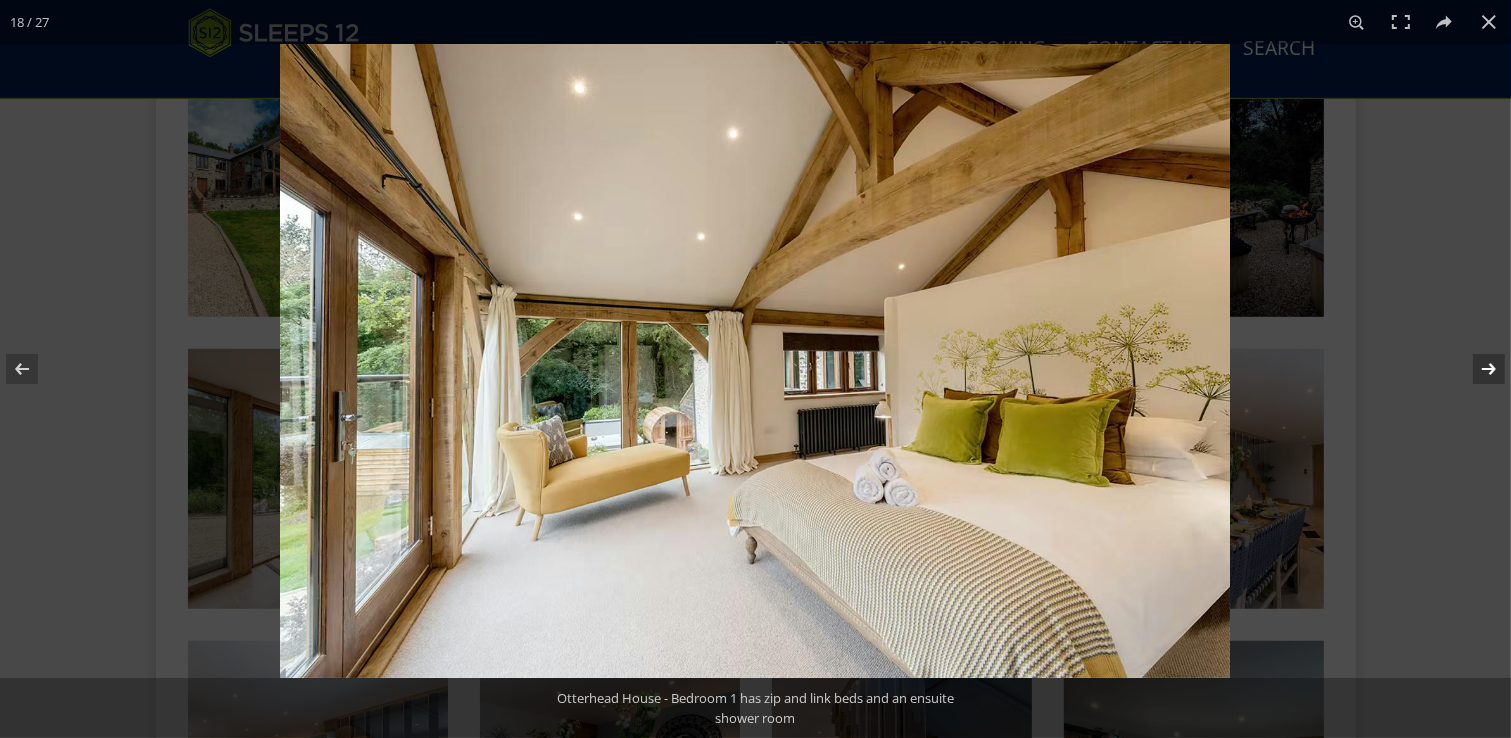 click at bounding box center (1476, 369) 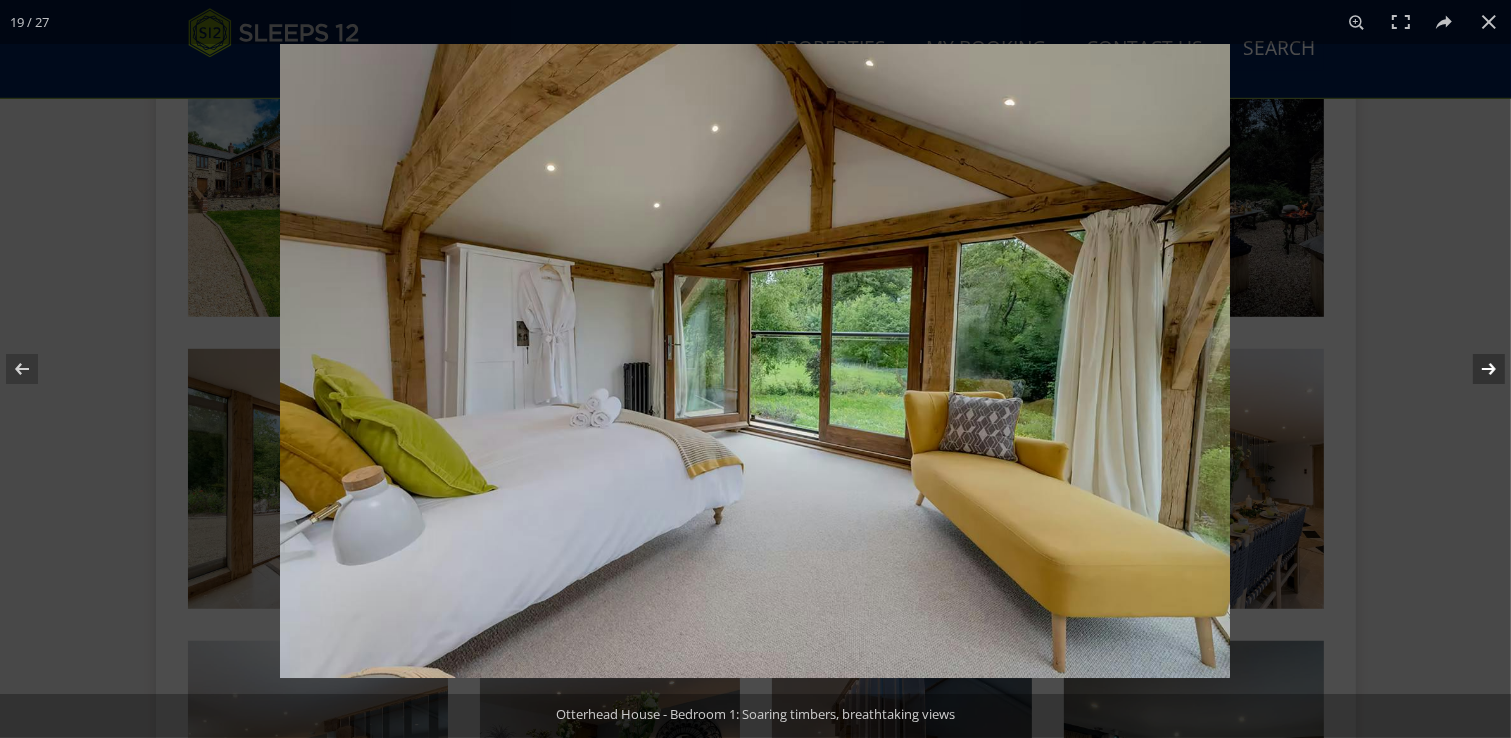 click at bounding box center [1476, 369] 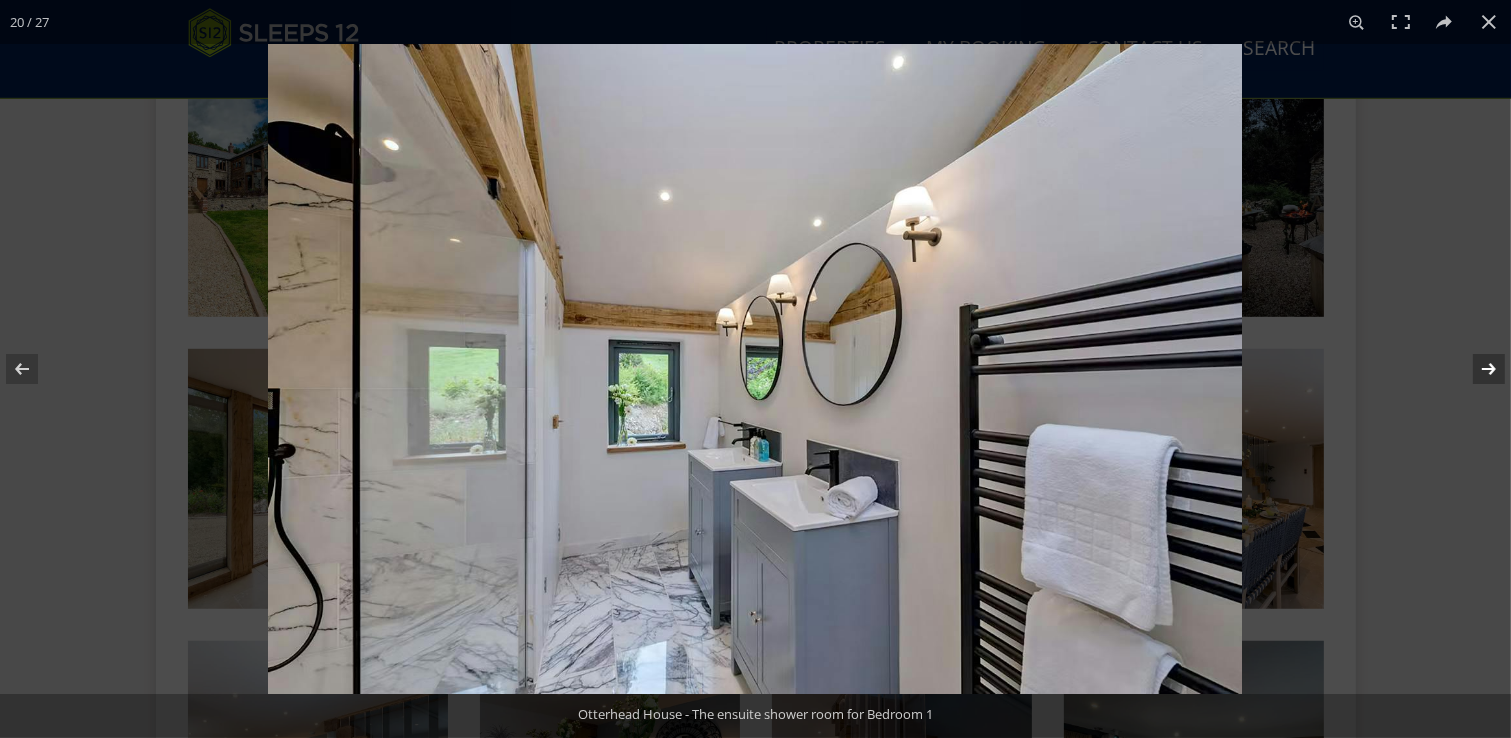 click at bounding box center [1476, 369] 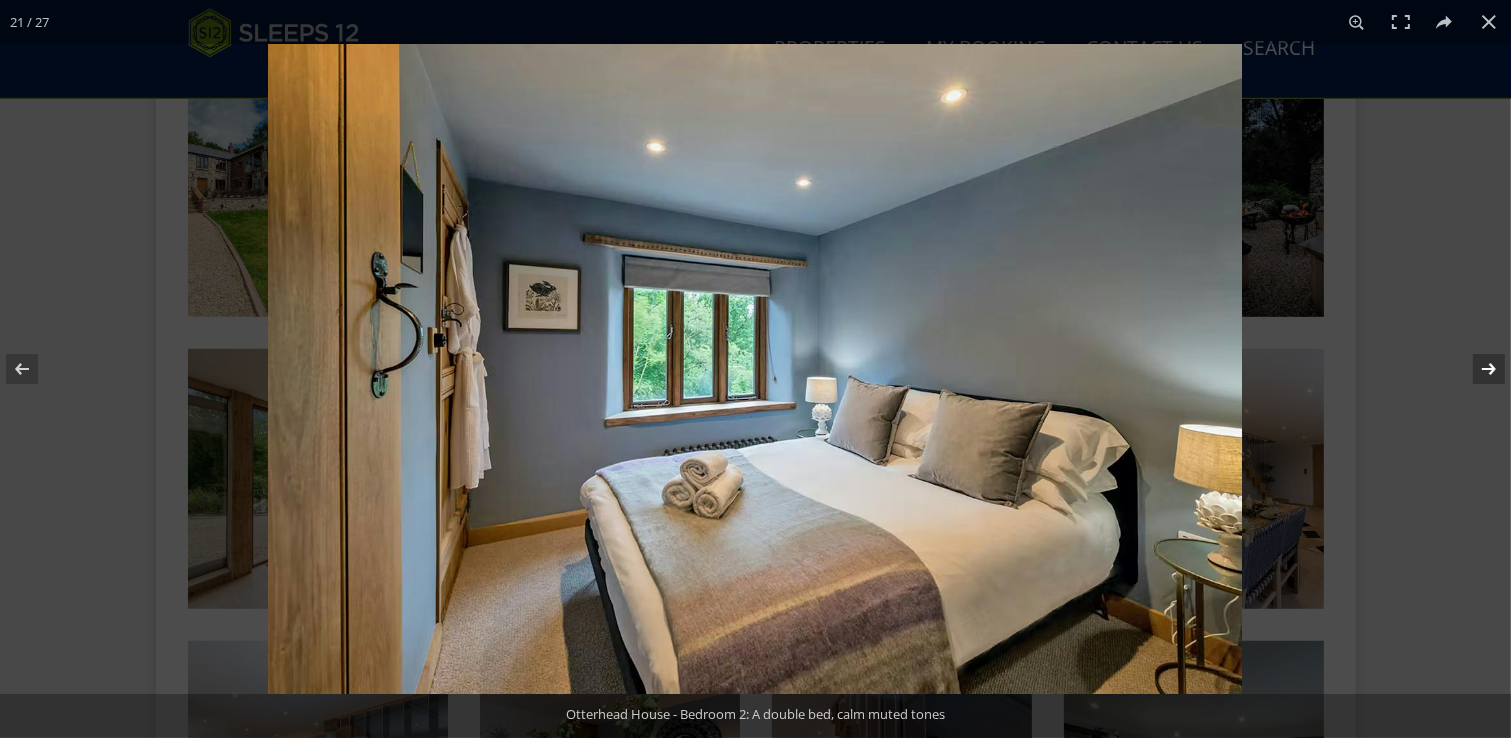 click at bounding box center [1476, 369] 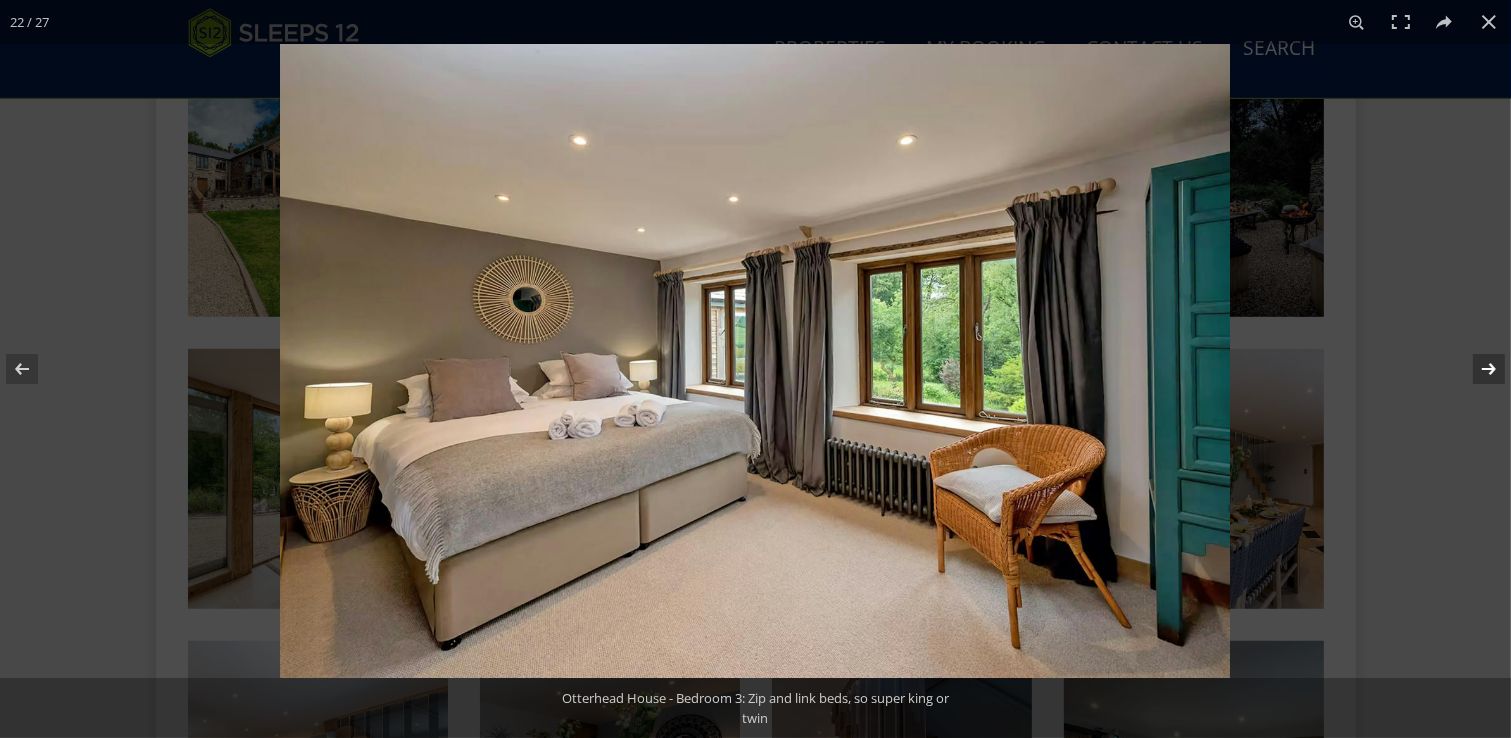 click at bounding box center (1476, 369) 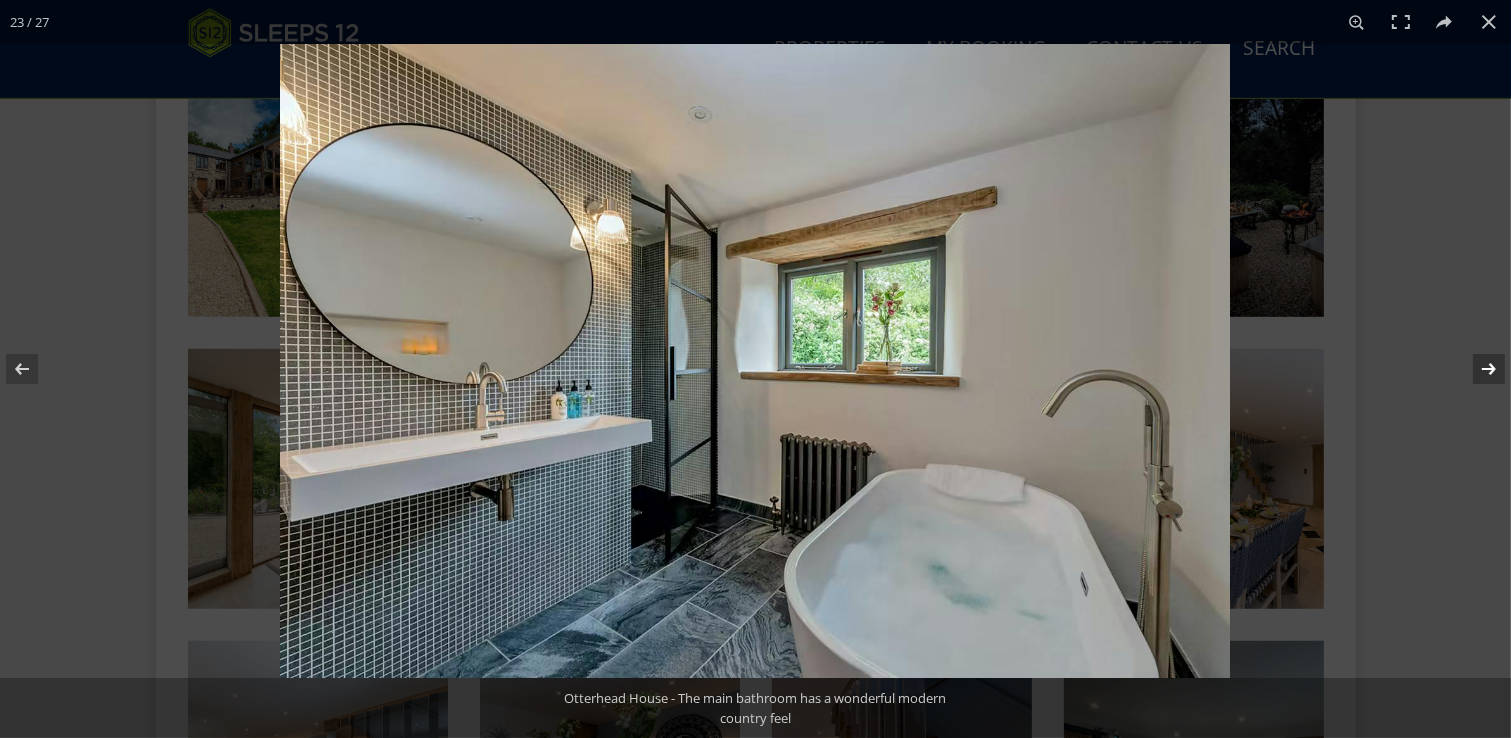 click at bounding box center (1476, 369) 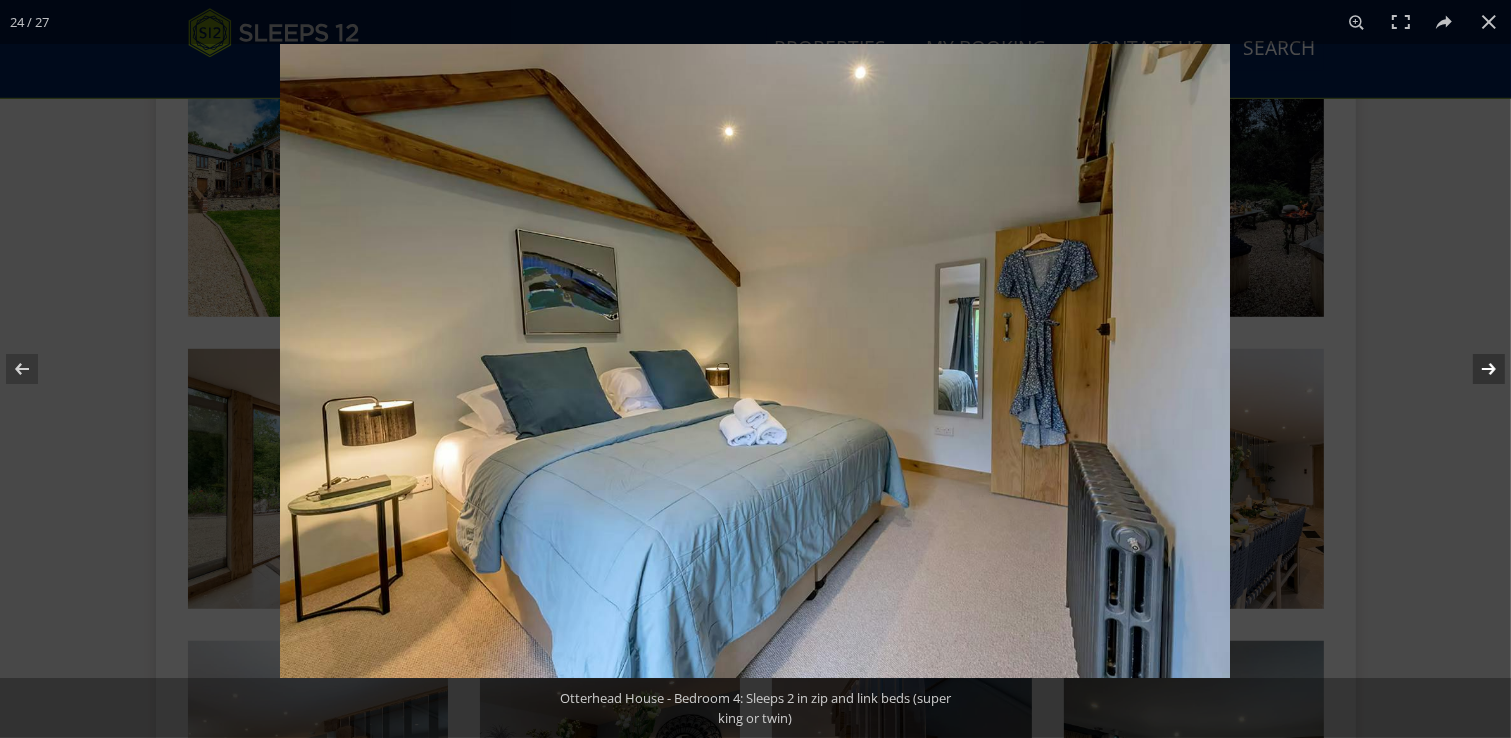 click at bounding box center [1476, 369] 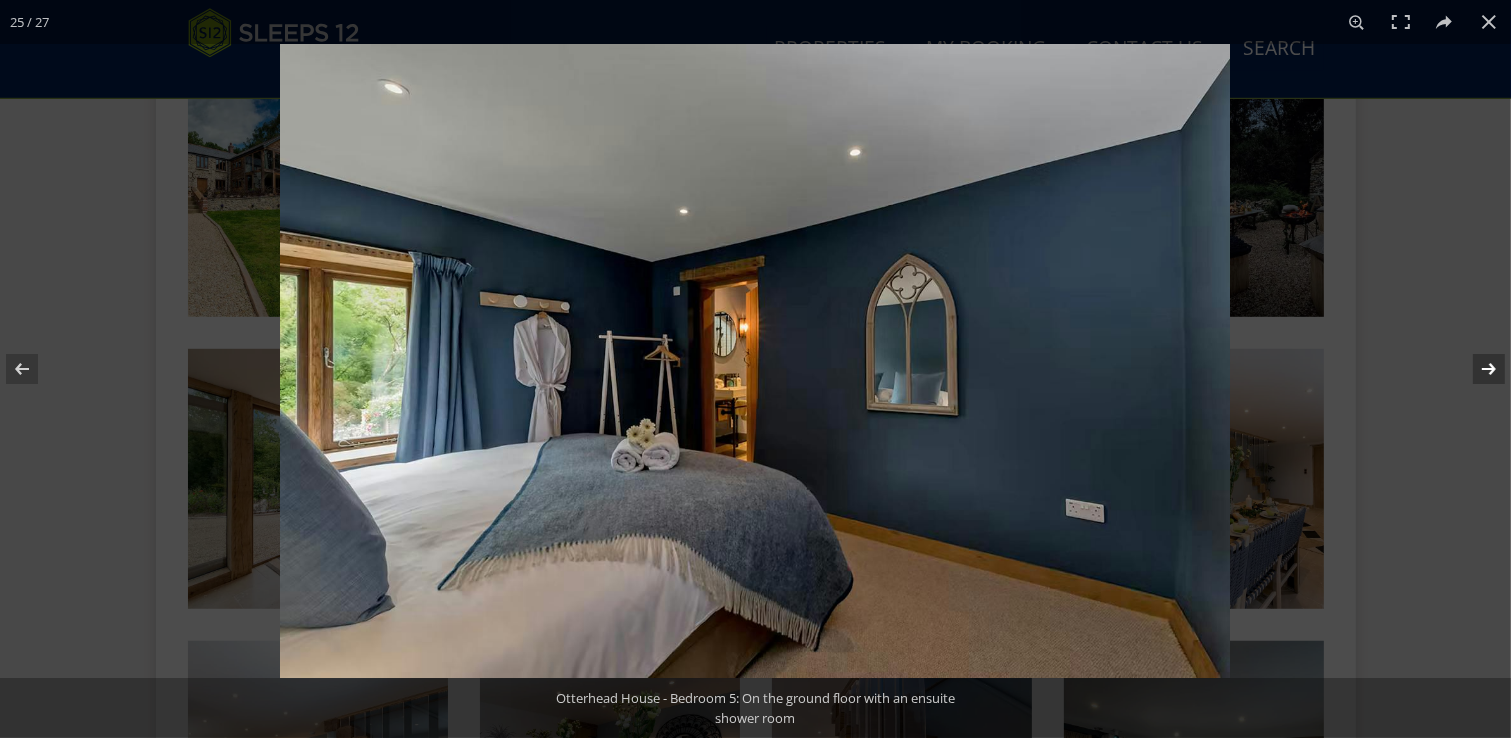 click at bounding box center [1476, 369] 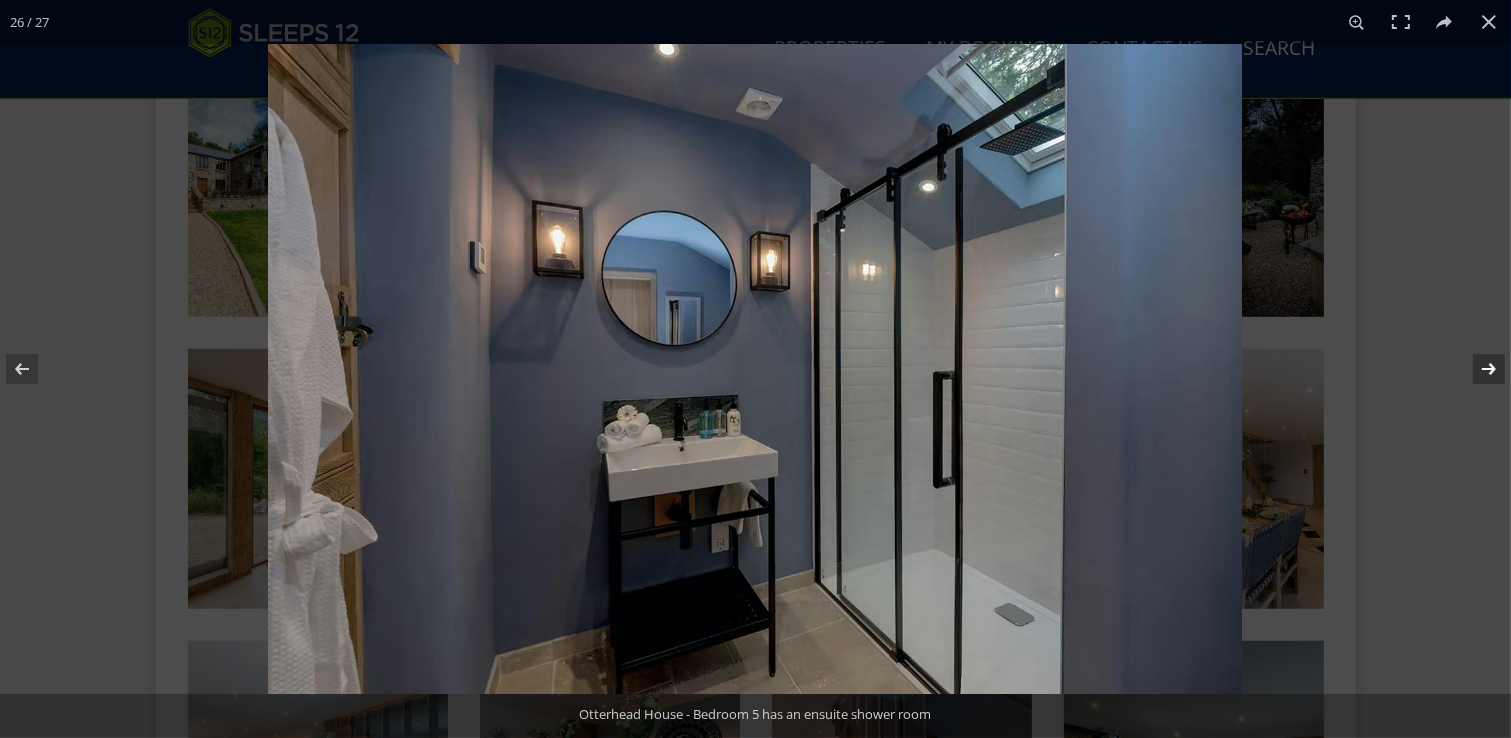 click at bounding box center [1476, 369] 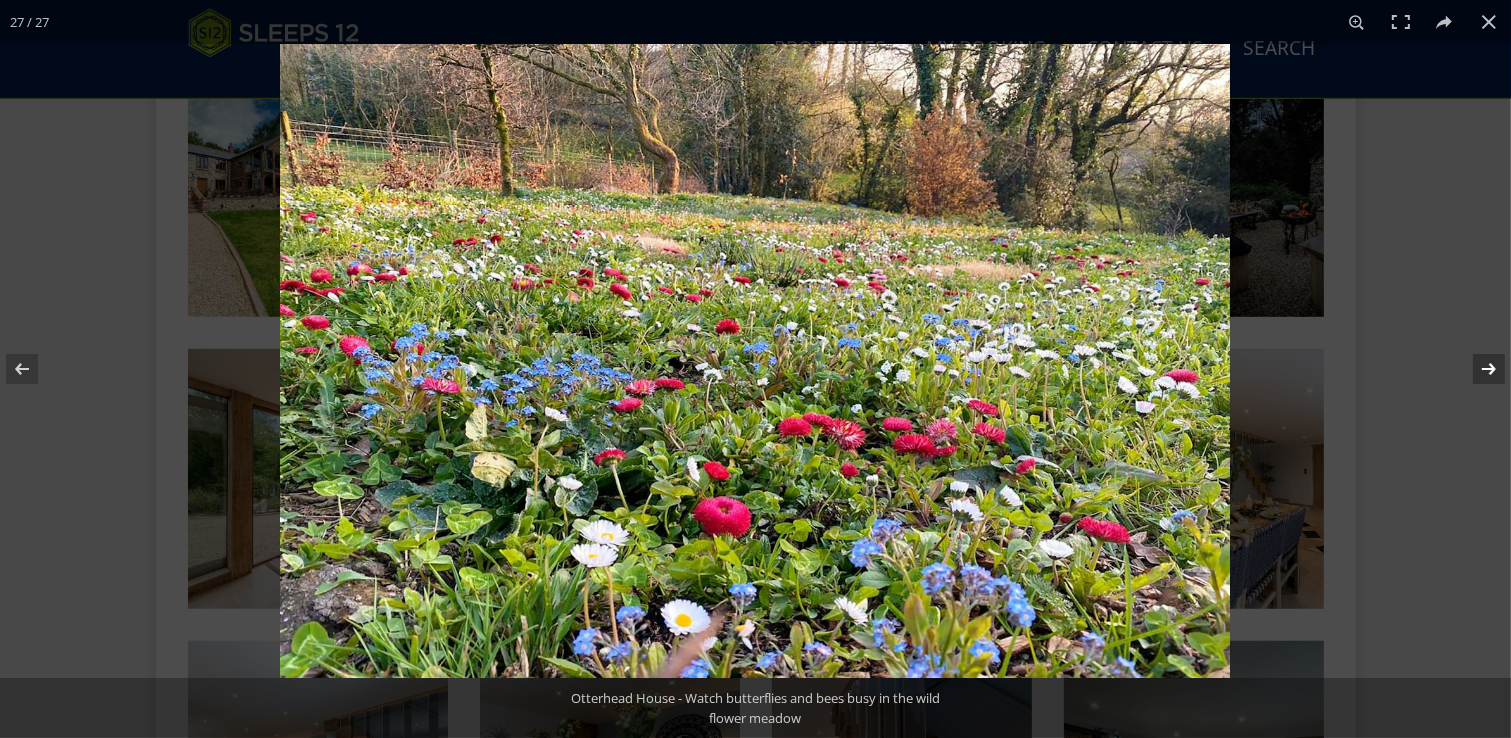 click at bounding box center [1476, 369] 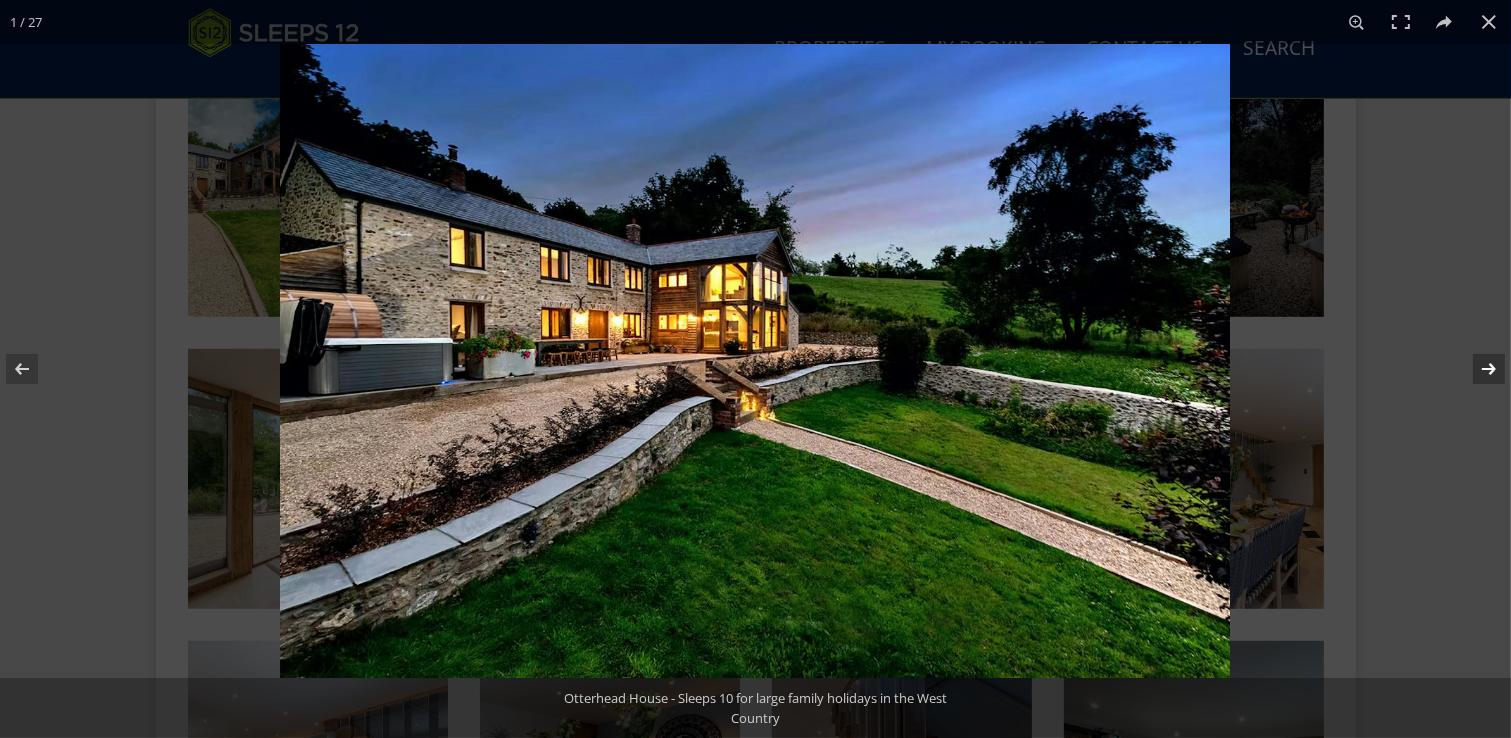 click at bounding box center [1476, 369] 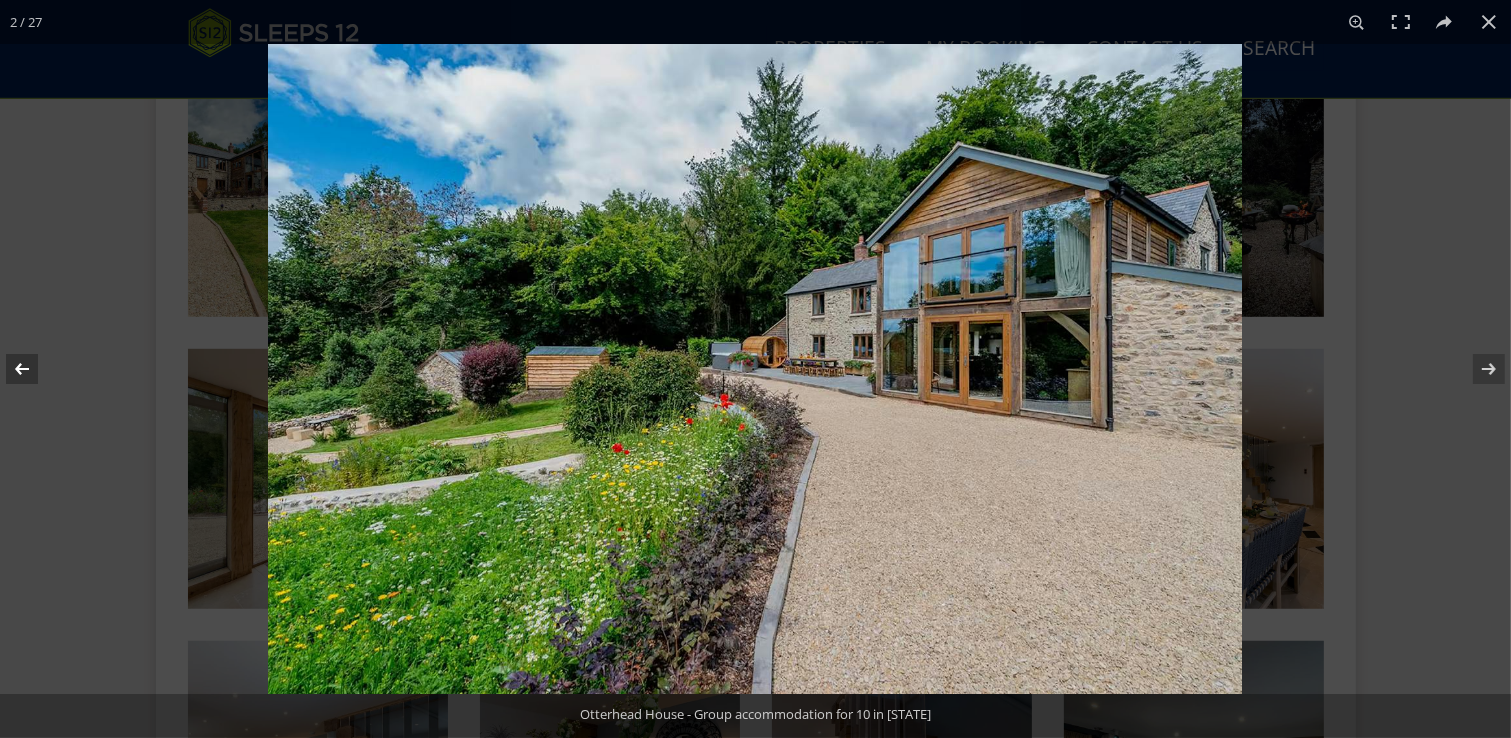 click at bounding box center (35, 369) 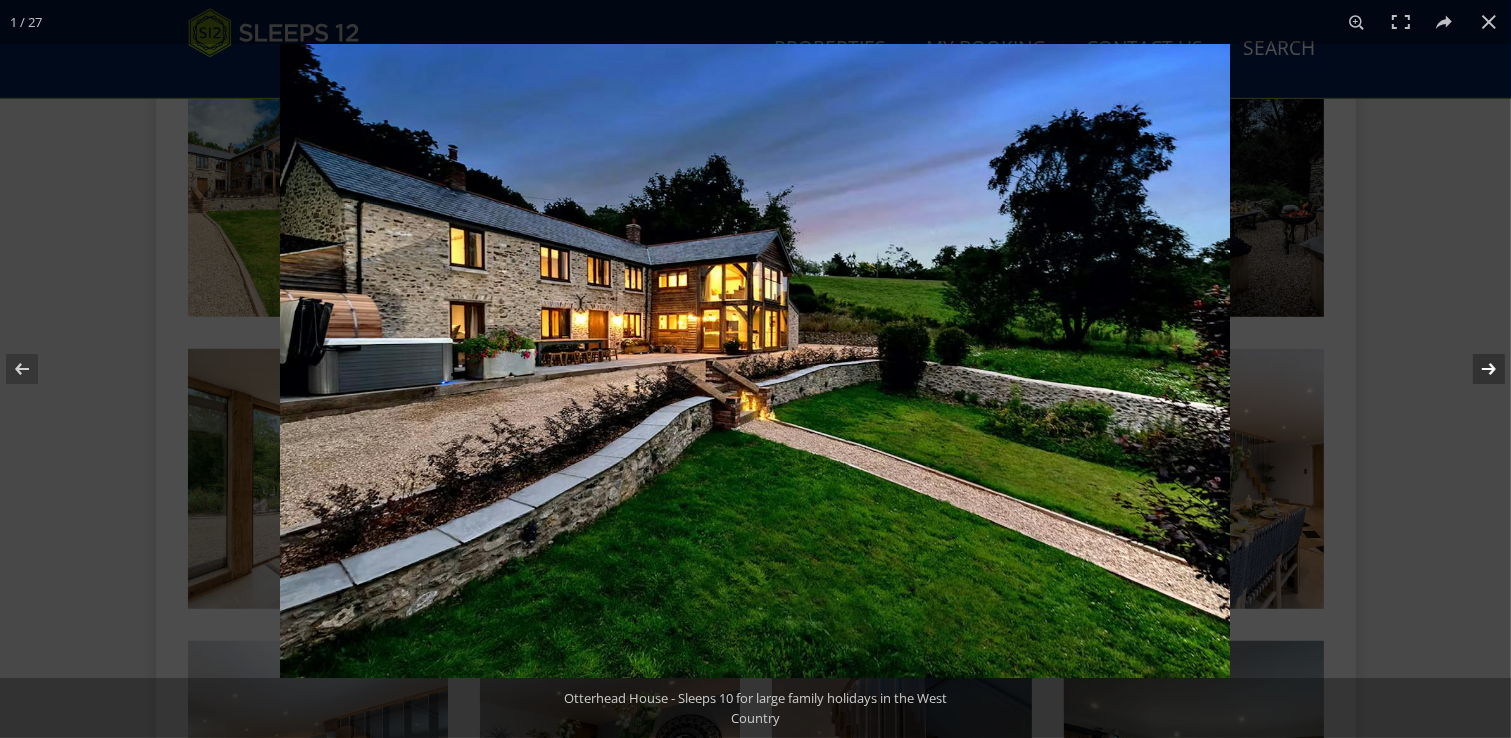 click at bounding box center (1476, 369) 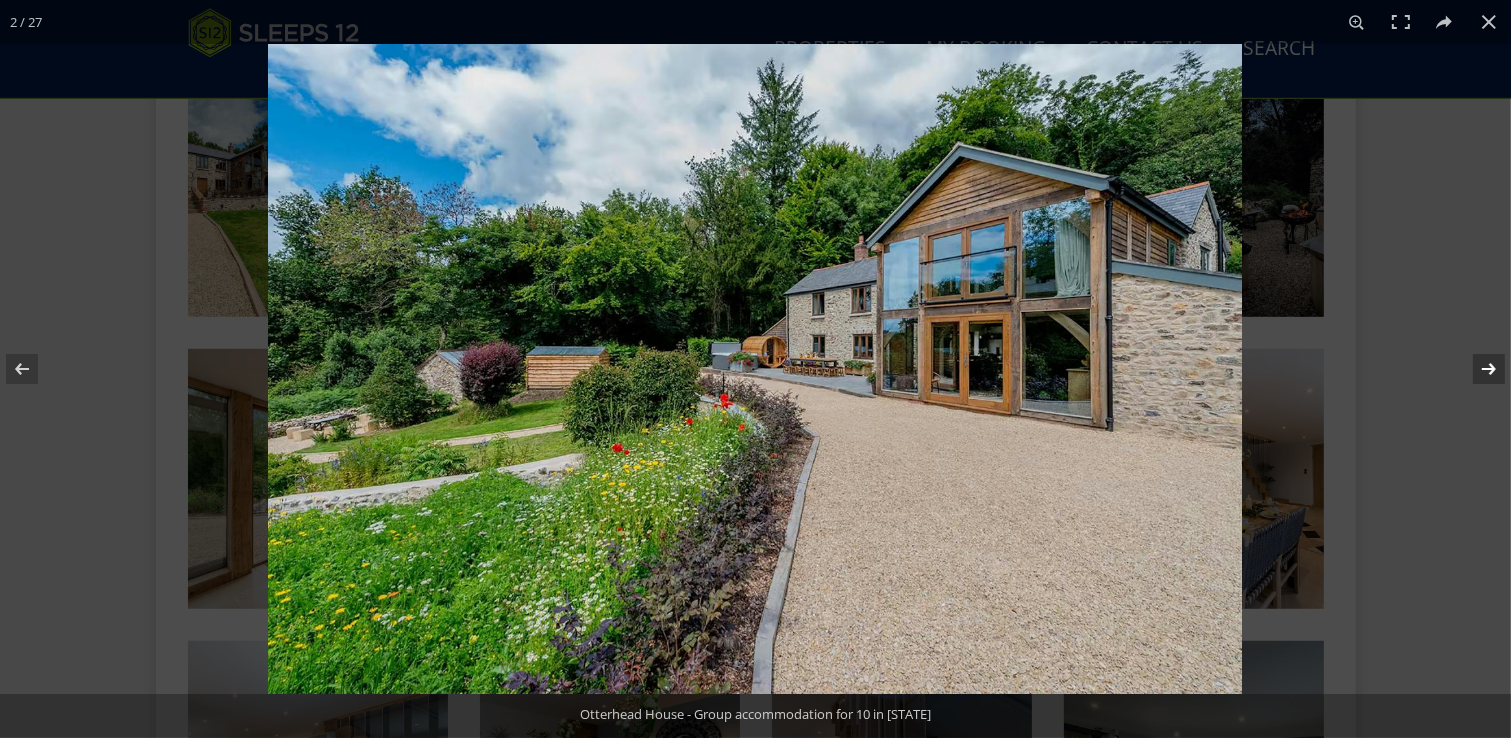 click at bounding box center [1476, 369] 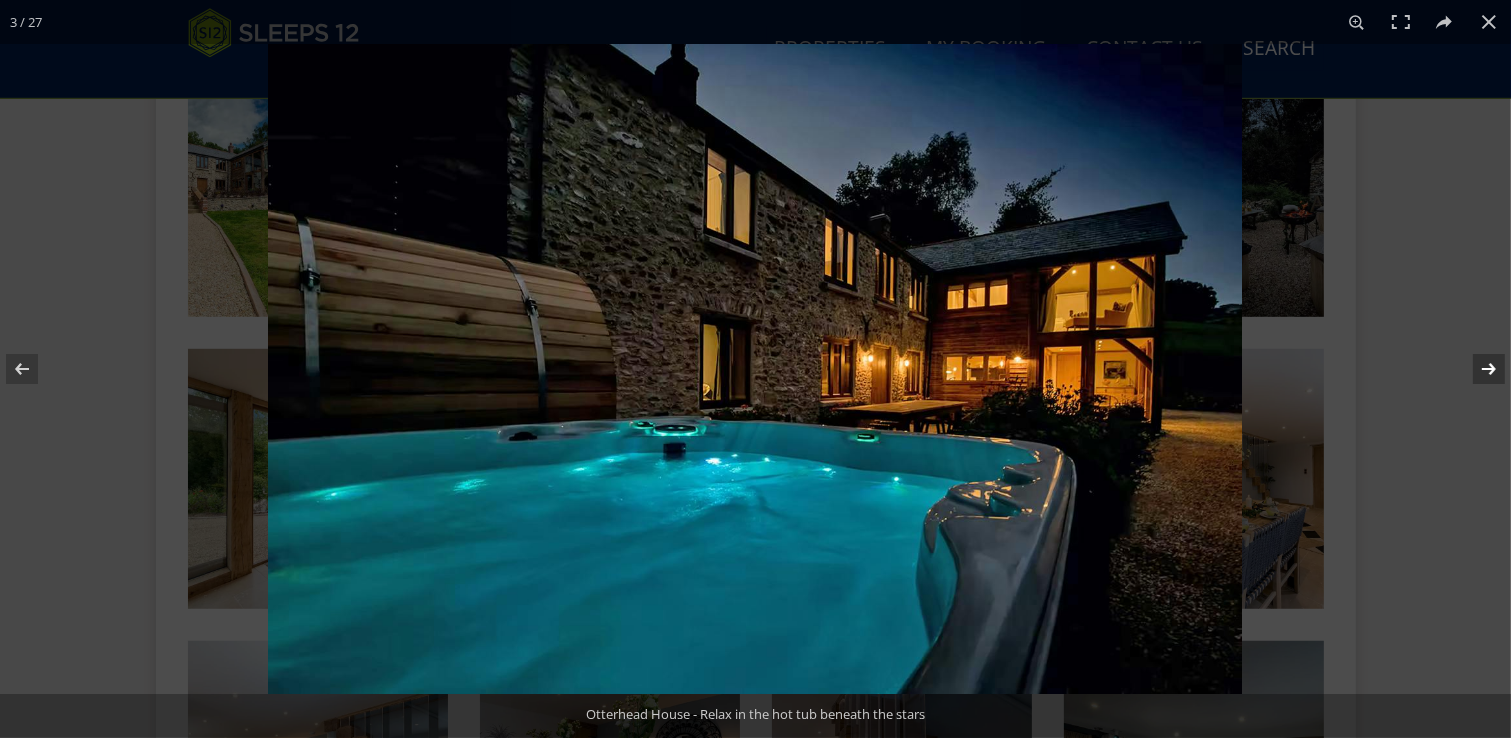 click at bounding box center (1476, 369) 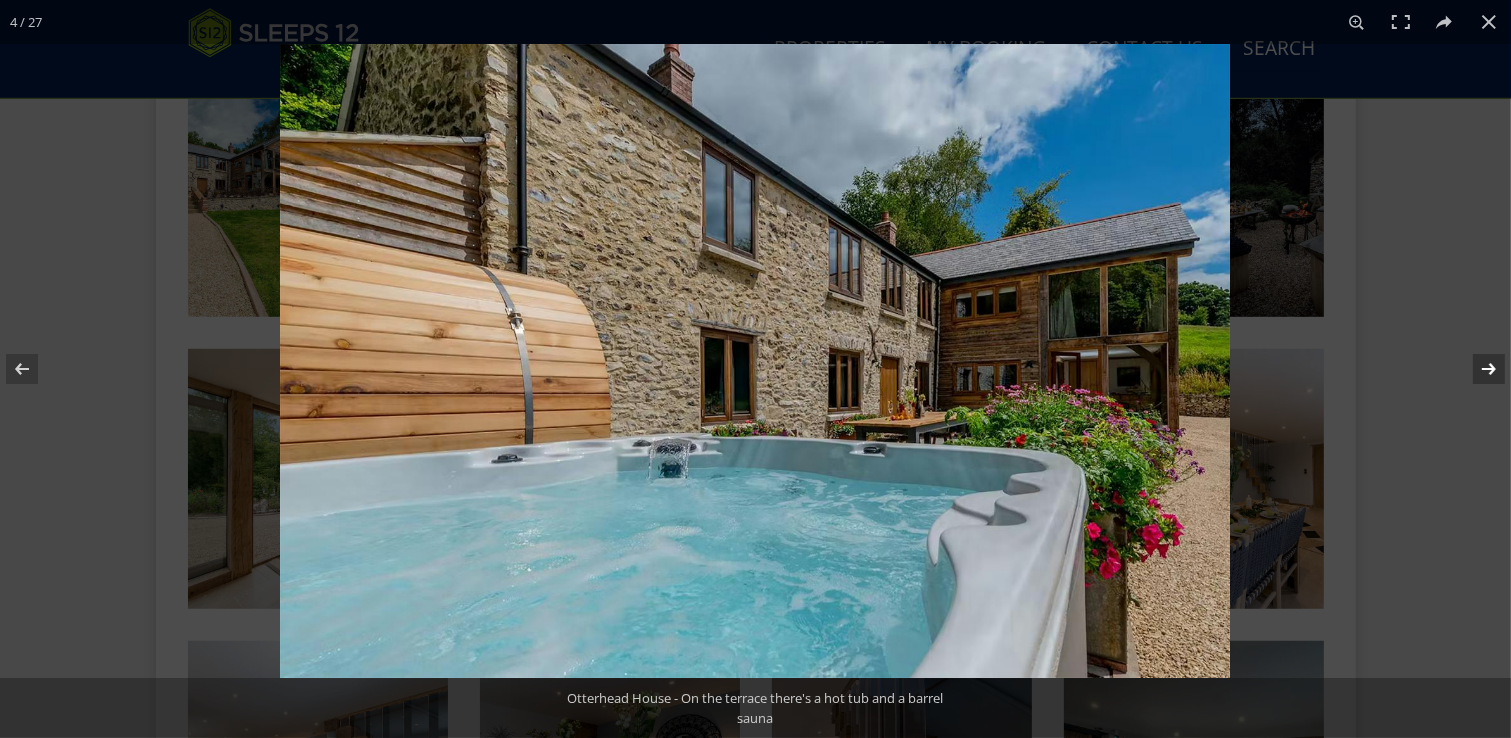click at bounding box center [1476, 369] 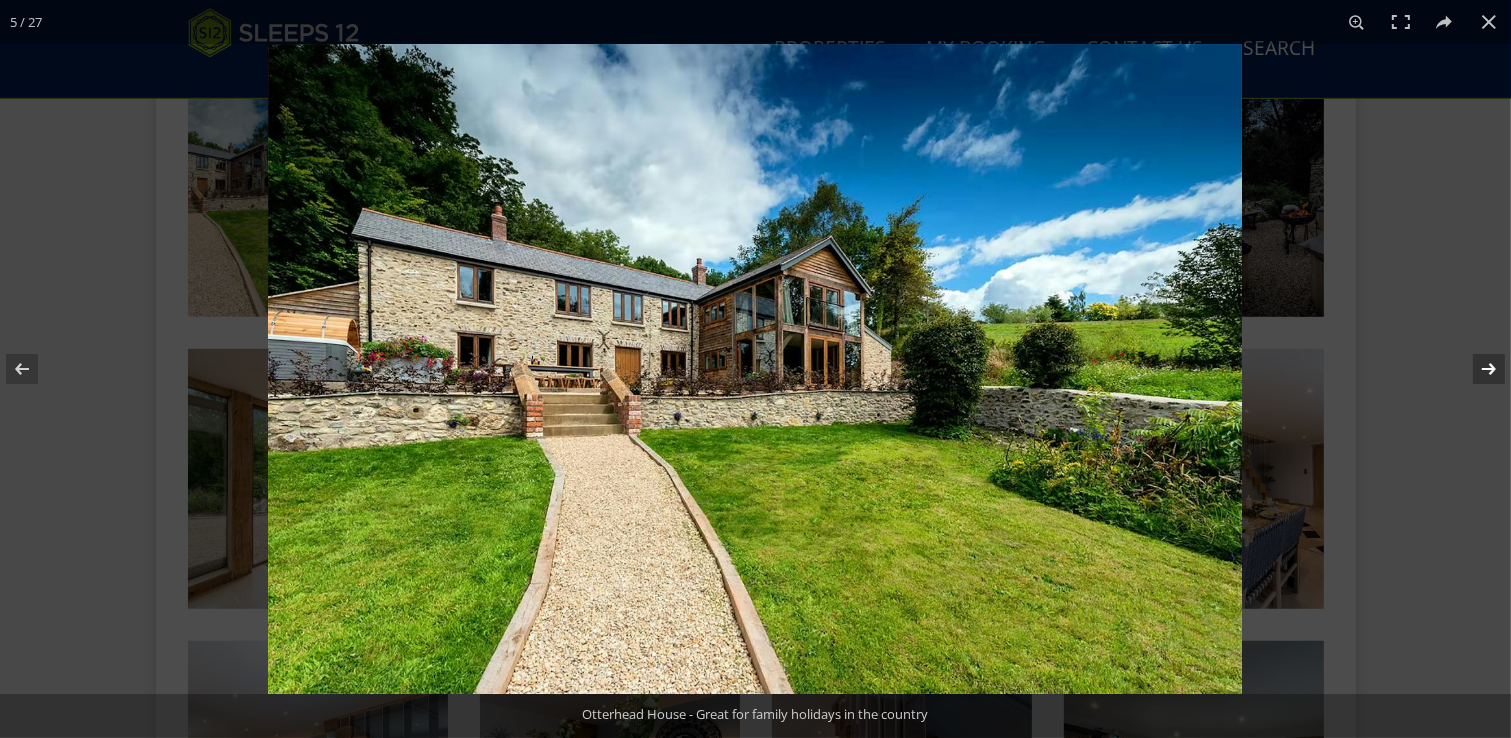 click at bounding box center [1476, 369] 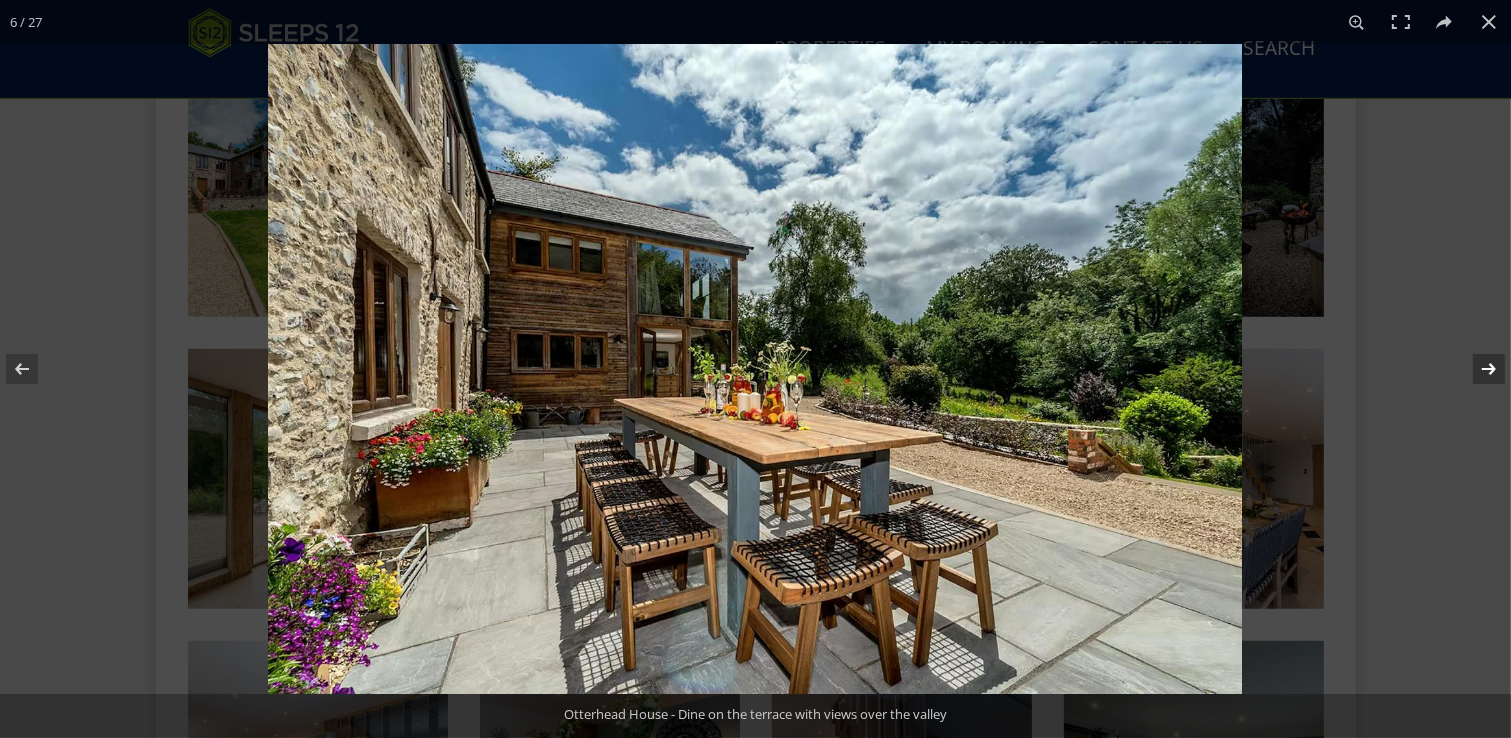 click at bounding box center (1476, 369) 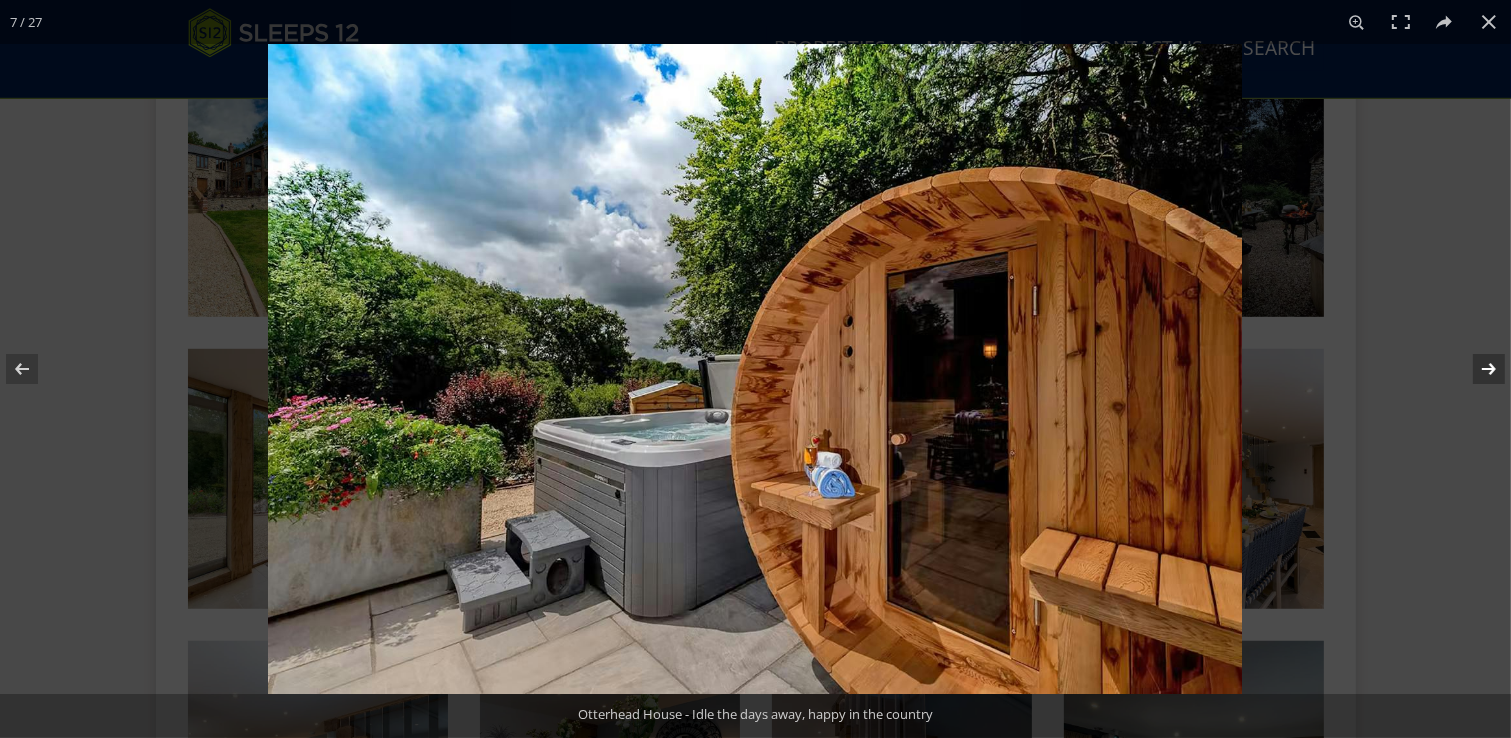 click at bounding box center [1476, 369] 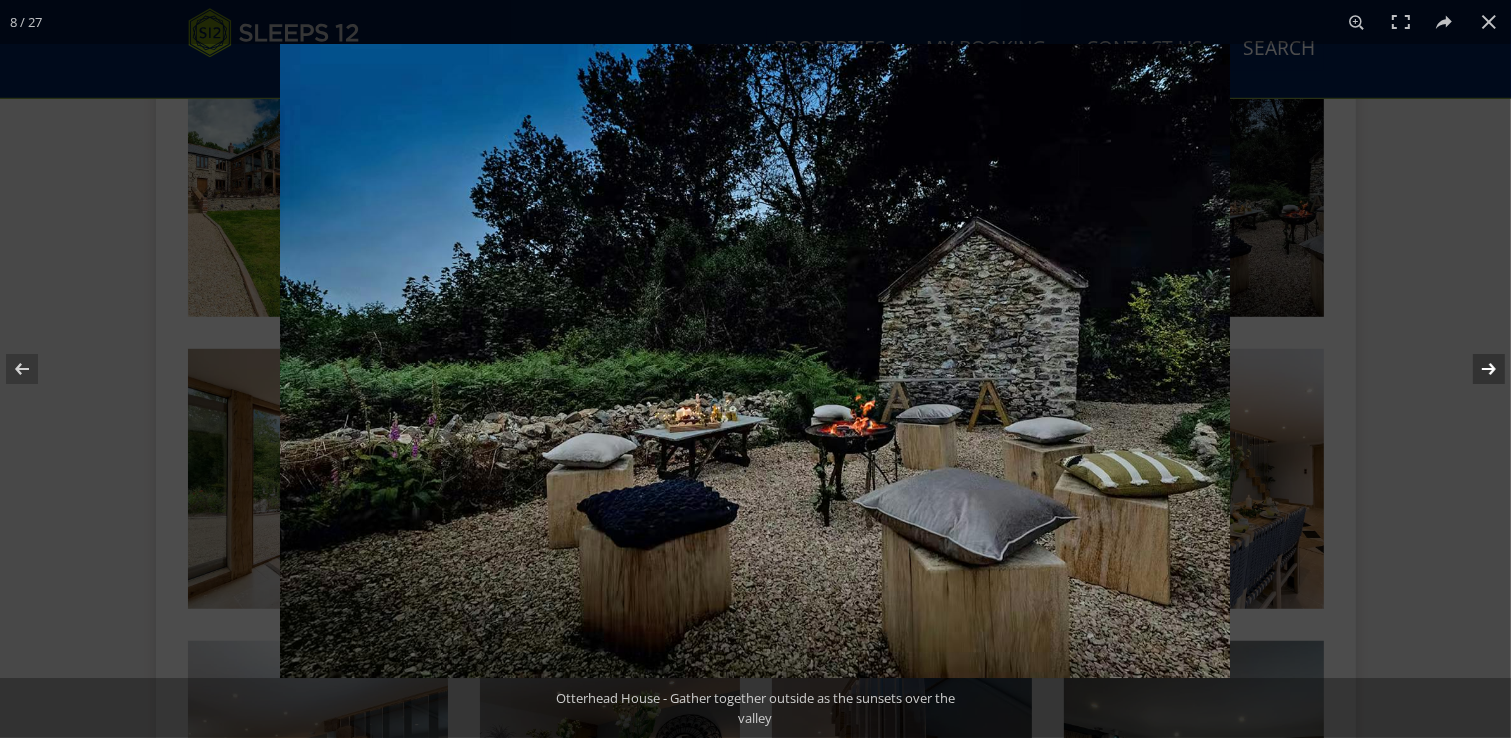 click at bounding box center [1476, 369] 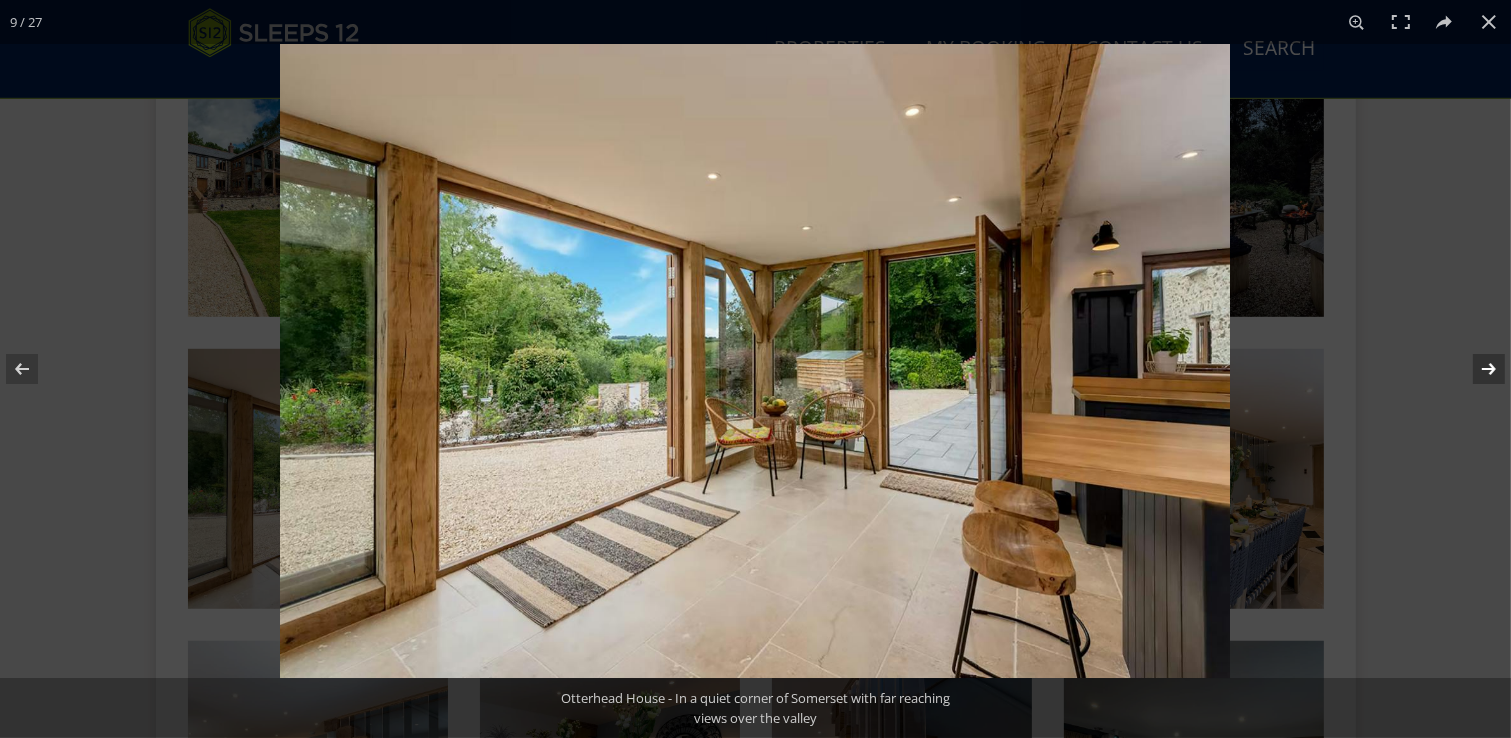 click at bounding box center (1476, 369) 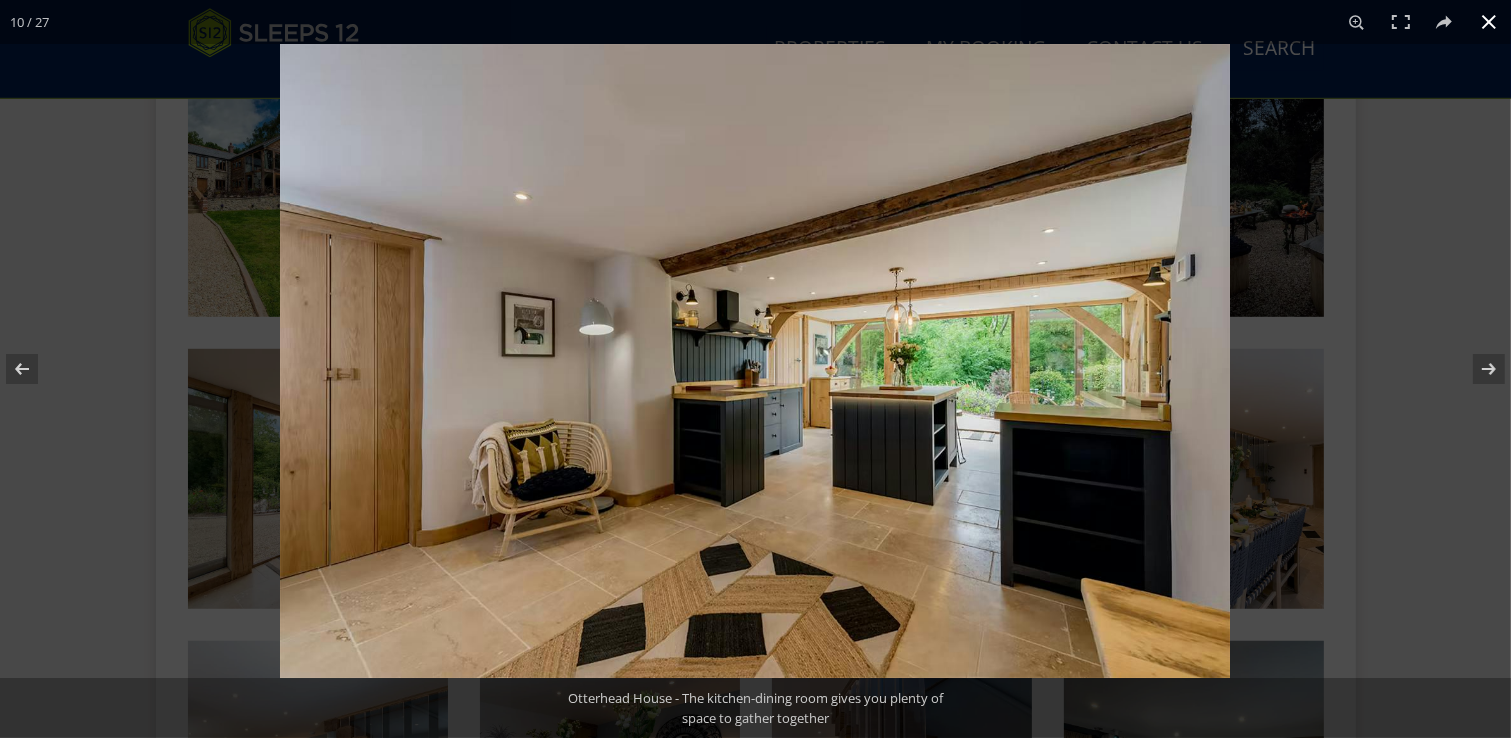 click at bounding box center [1489, 22] 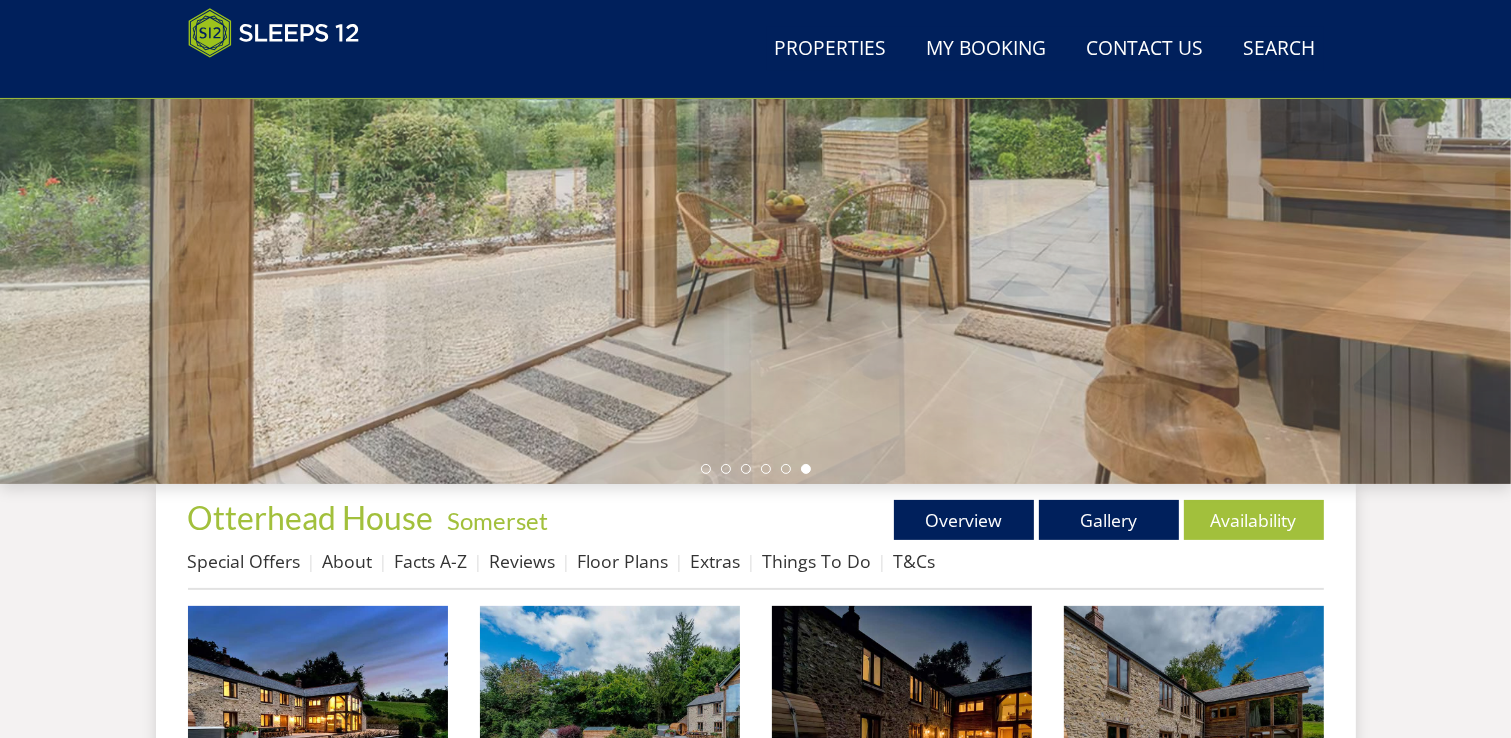 scroll, scrollTop: 600, scrollLeft: 0, axis: vertical 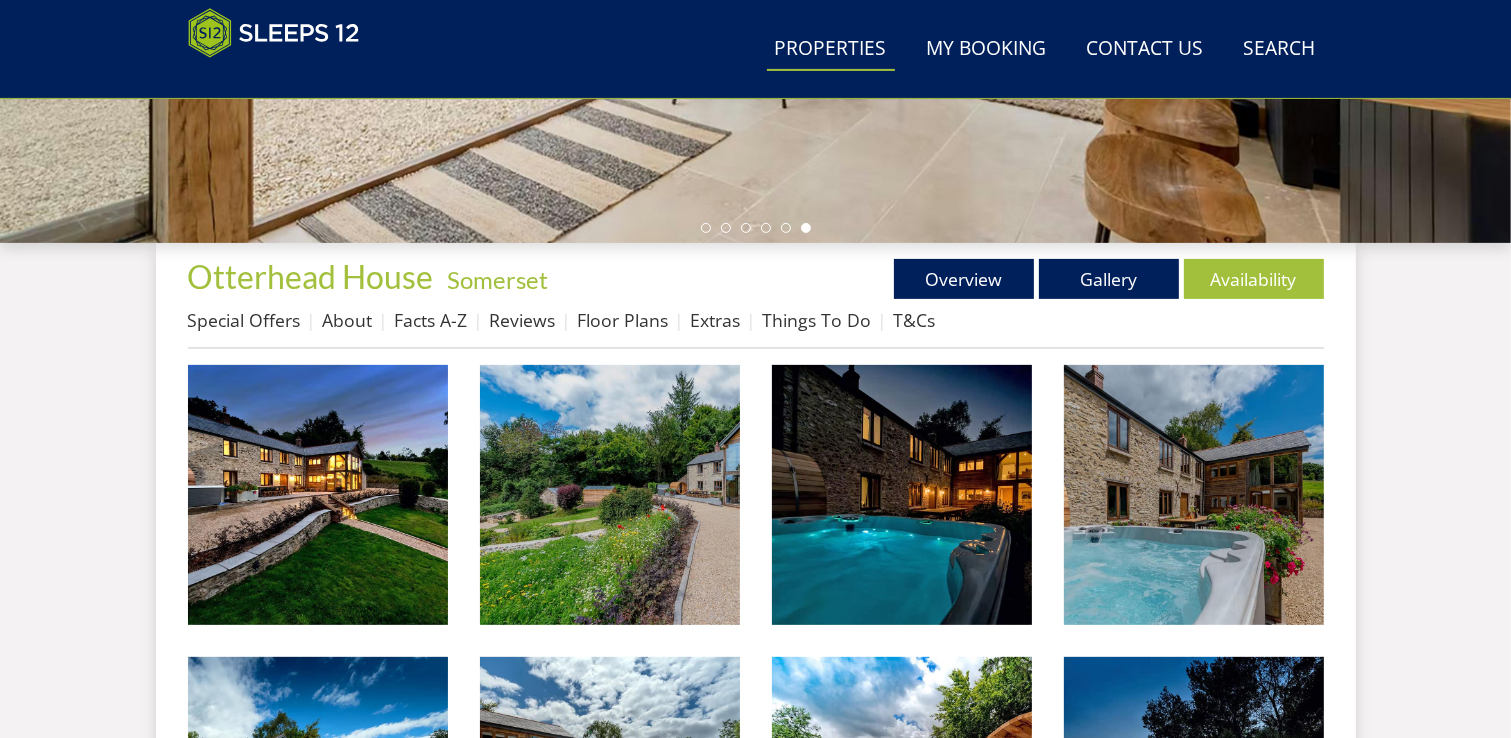click on "Properties" at bounding box center [831, 49] 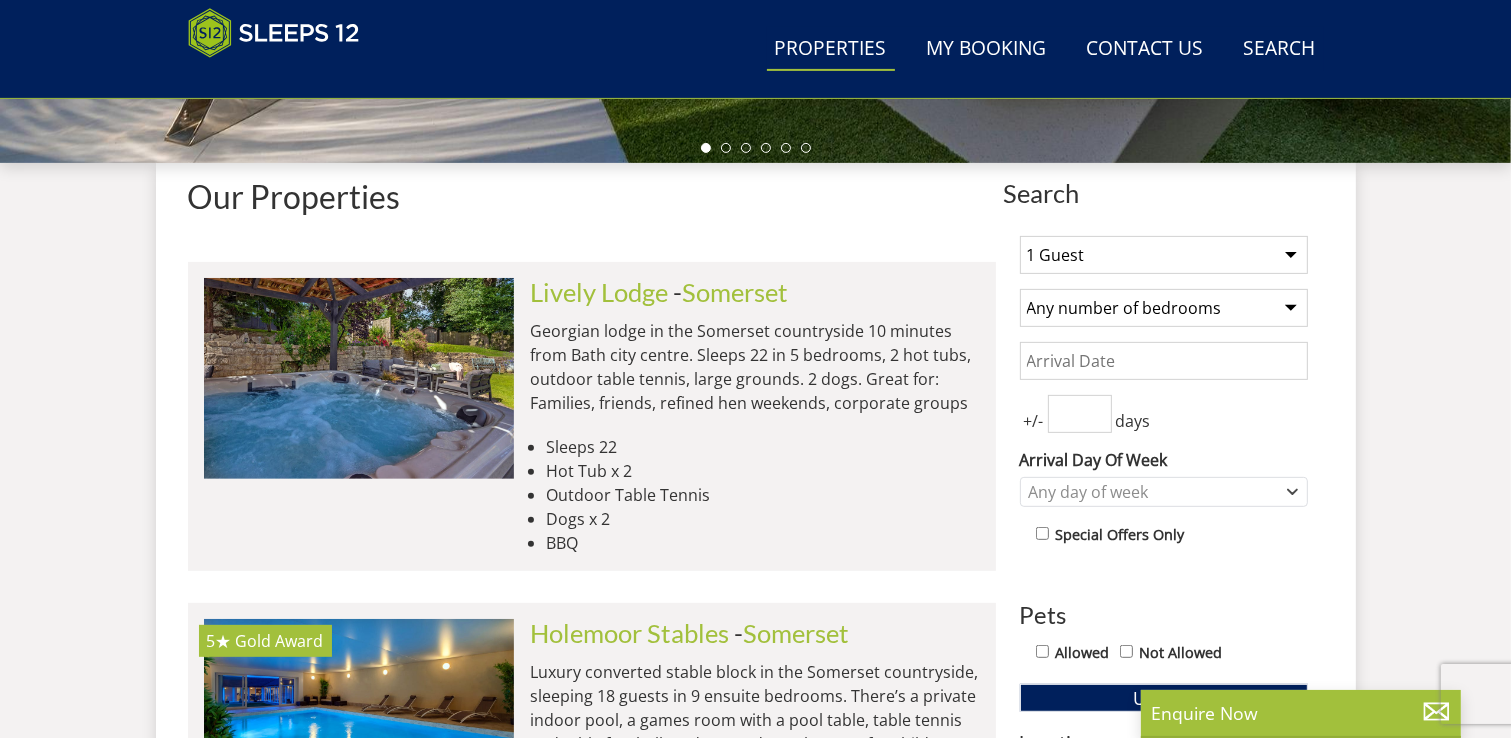 scroll, scrollTop: 684, scrollLeft: 0, axis: vertical 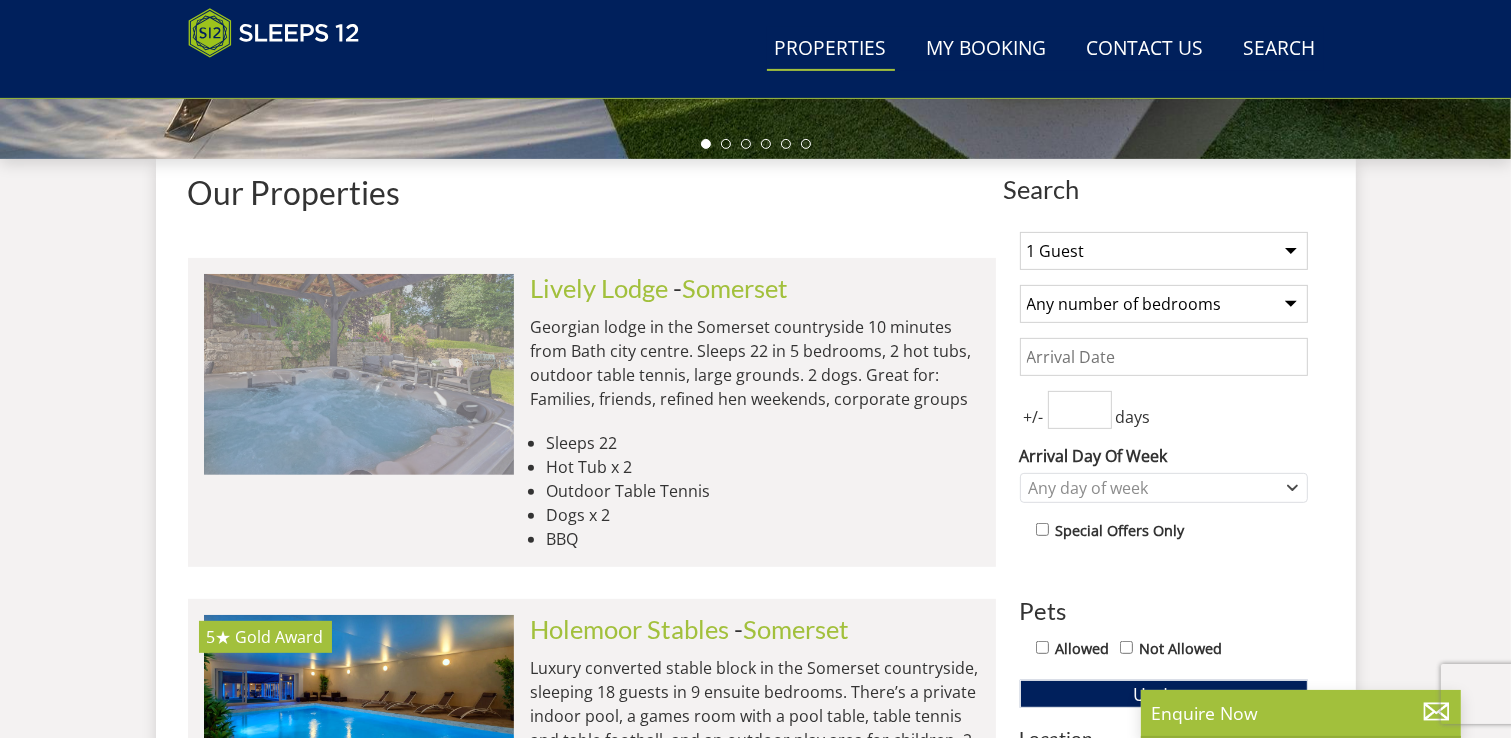 click at bounding box center (359, 374) 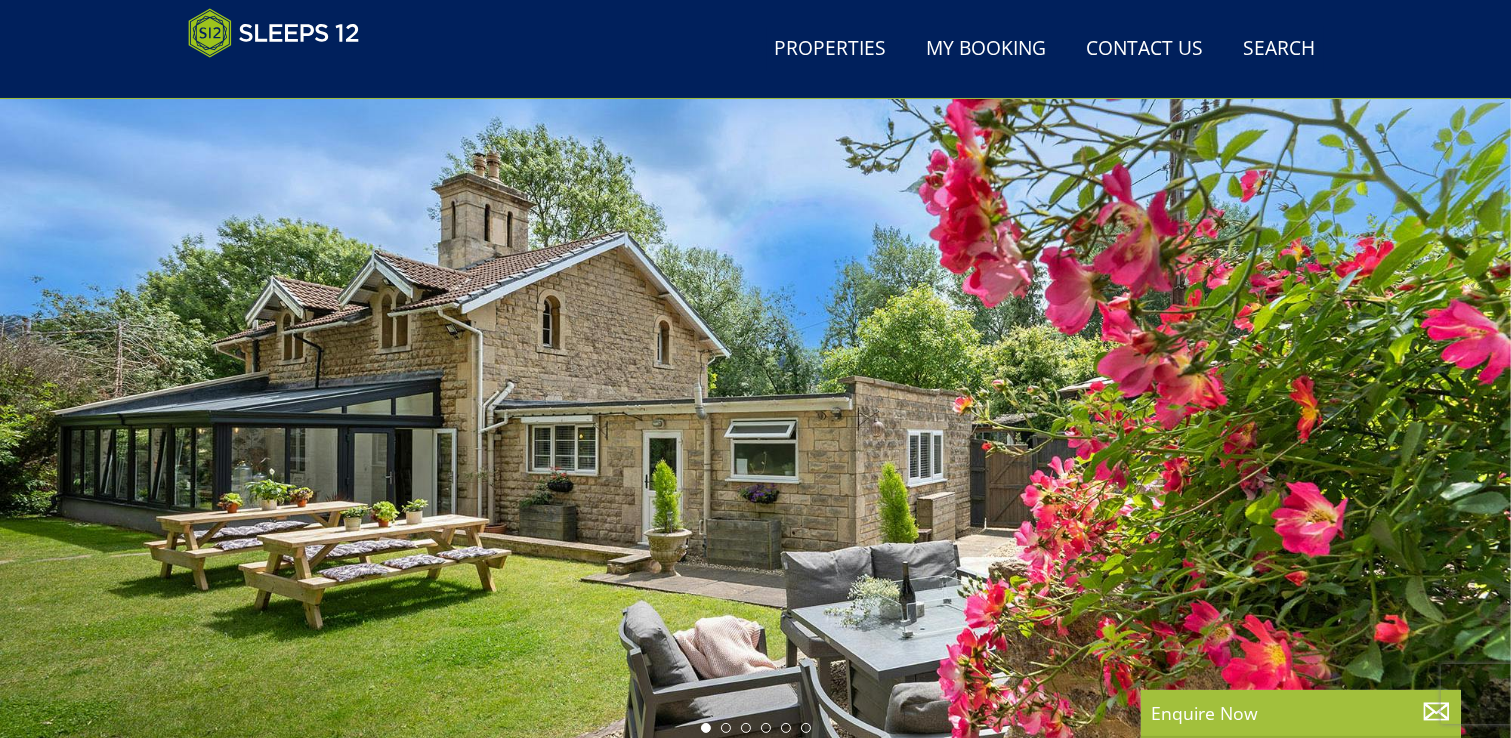 scroll, scrollTop: 99, scrollLeft: 0, axis: vertical 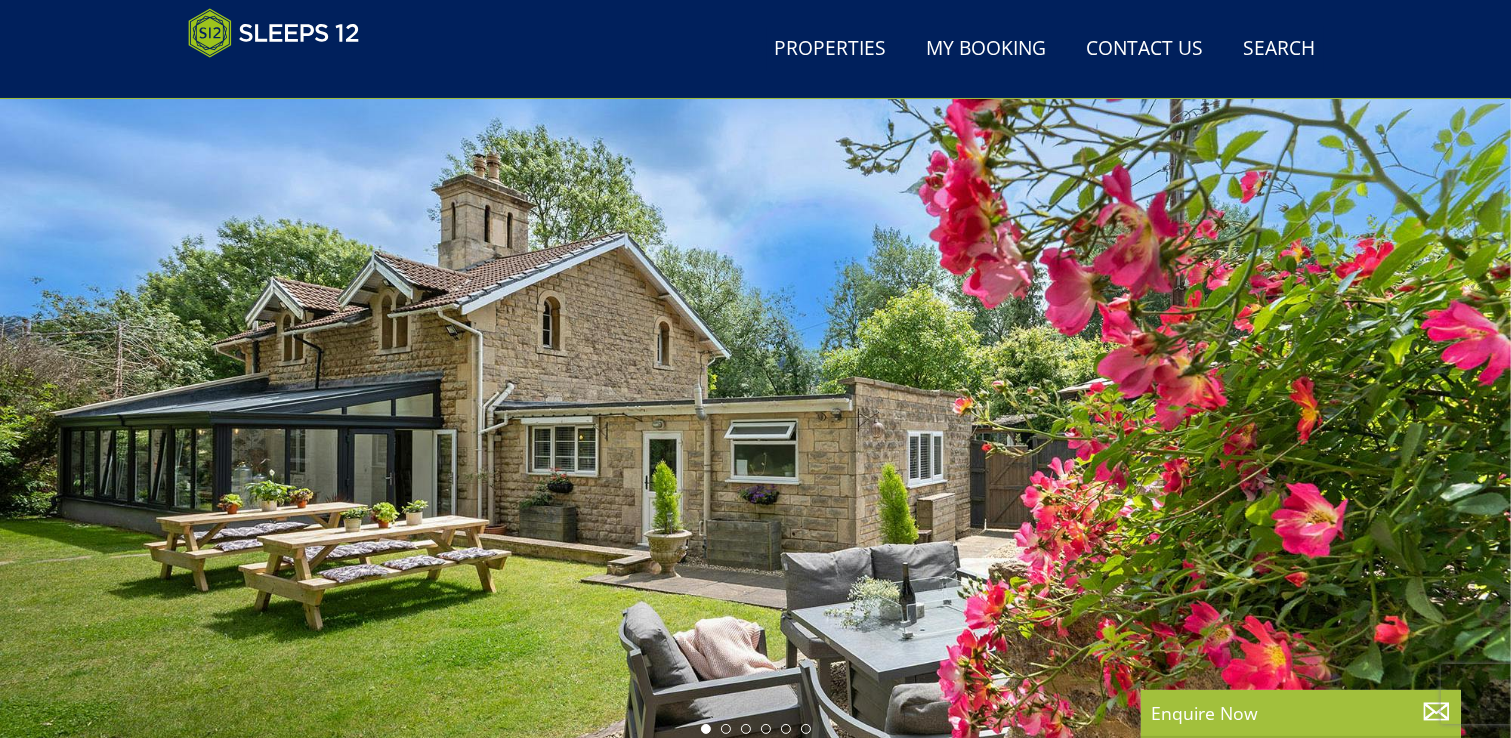 click at bounding box center (755, 394) 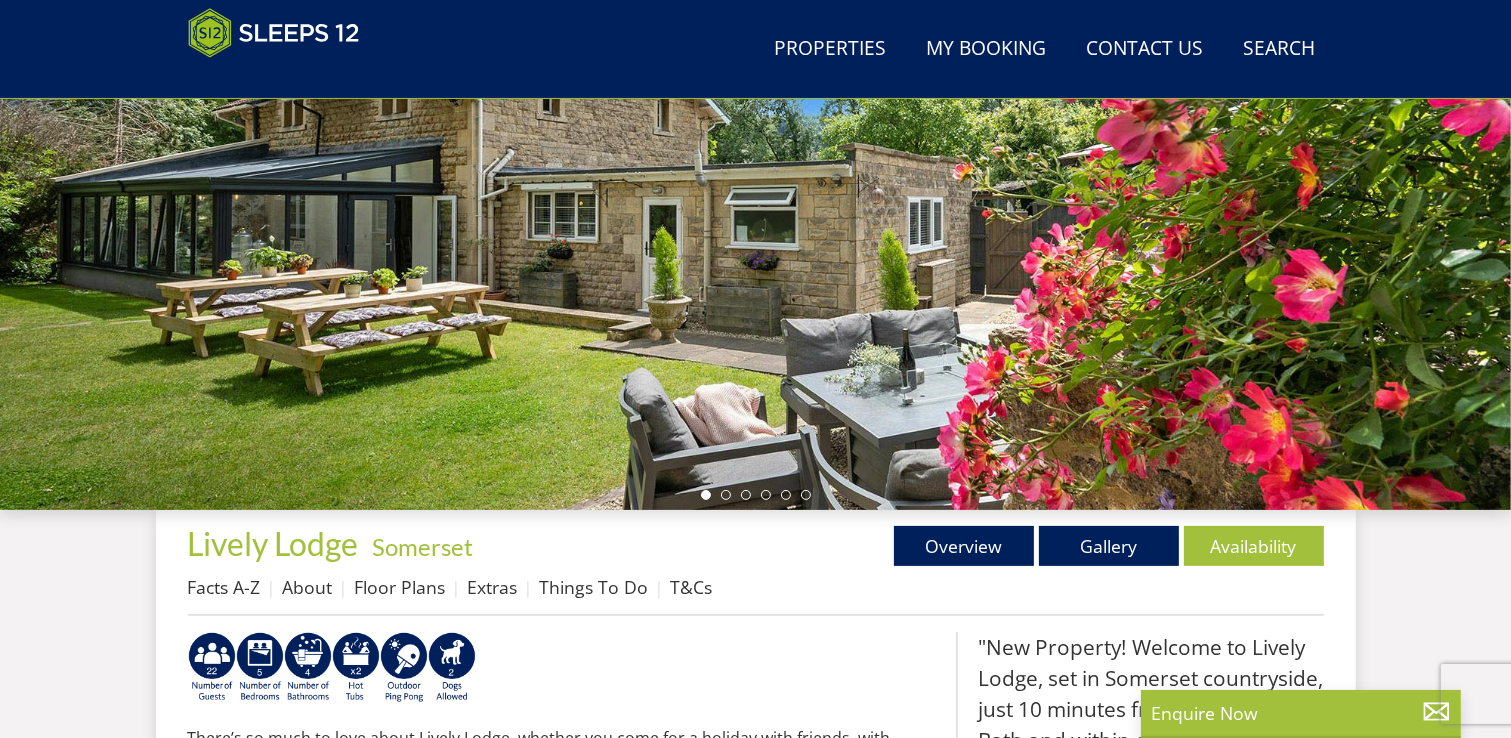 scroll, scrollTop: 499, scrollLeft: 0, axis: vertical 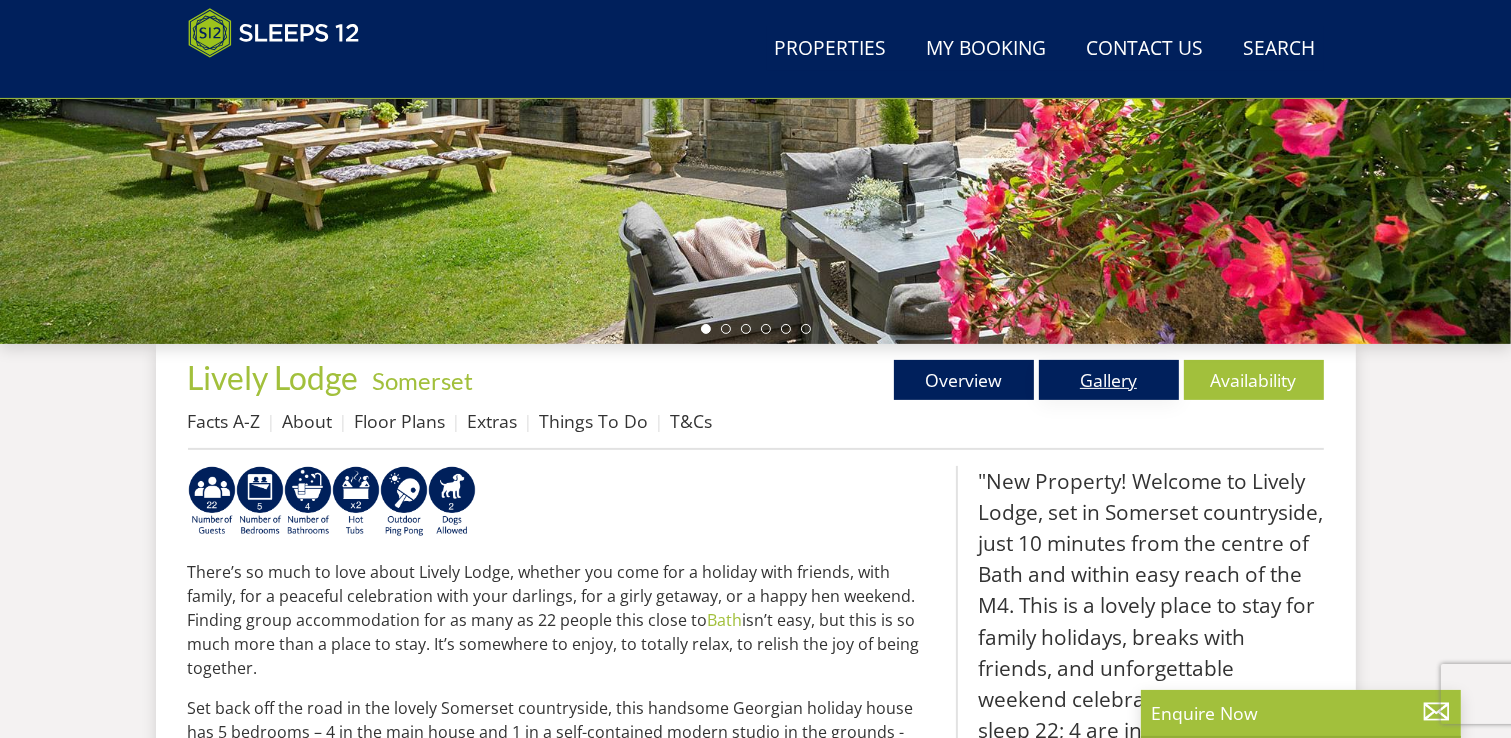 click on "Gallery" at bounding box center (1109, 380) 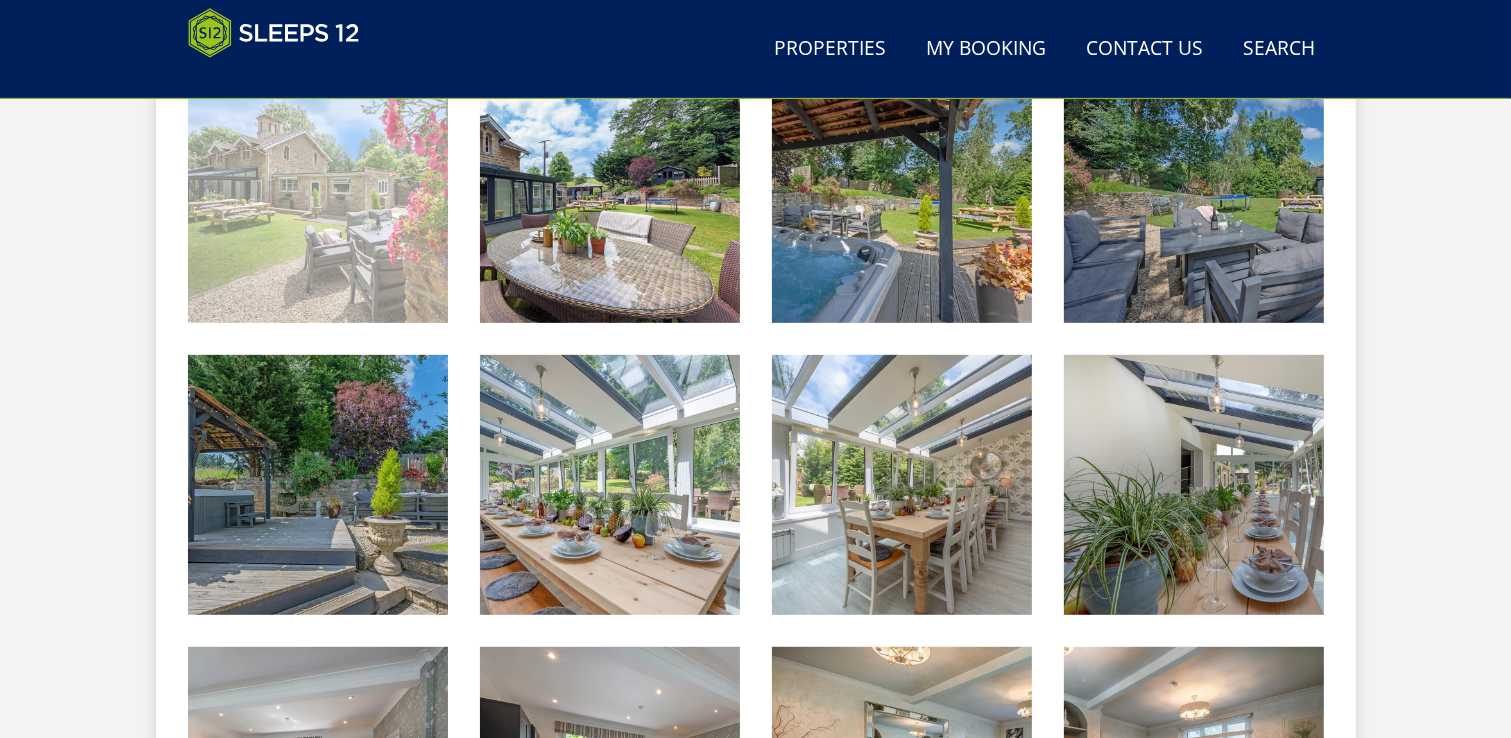 scroll, scrollTop: 887, scrollLeft: 0, axis: vertical 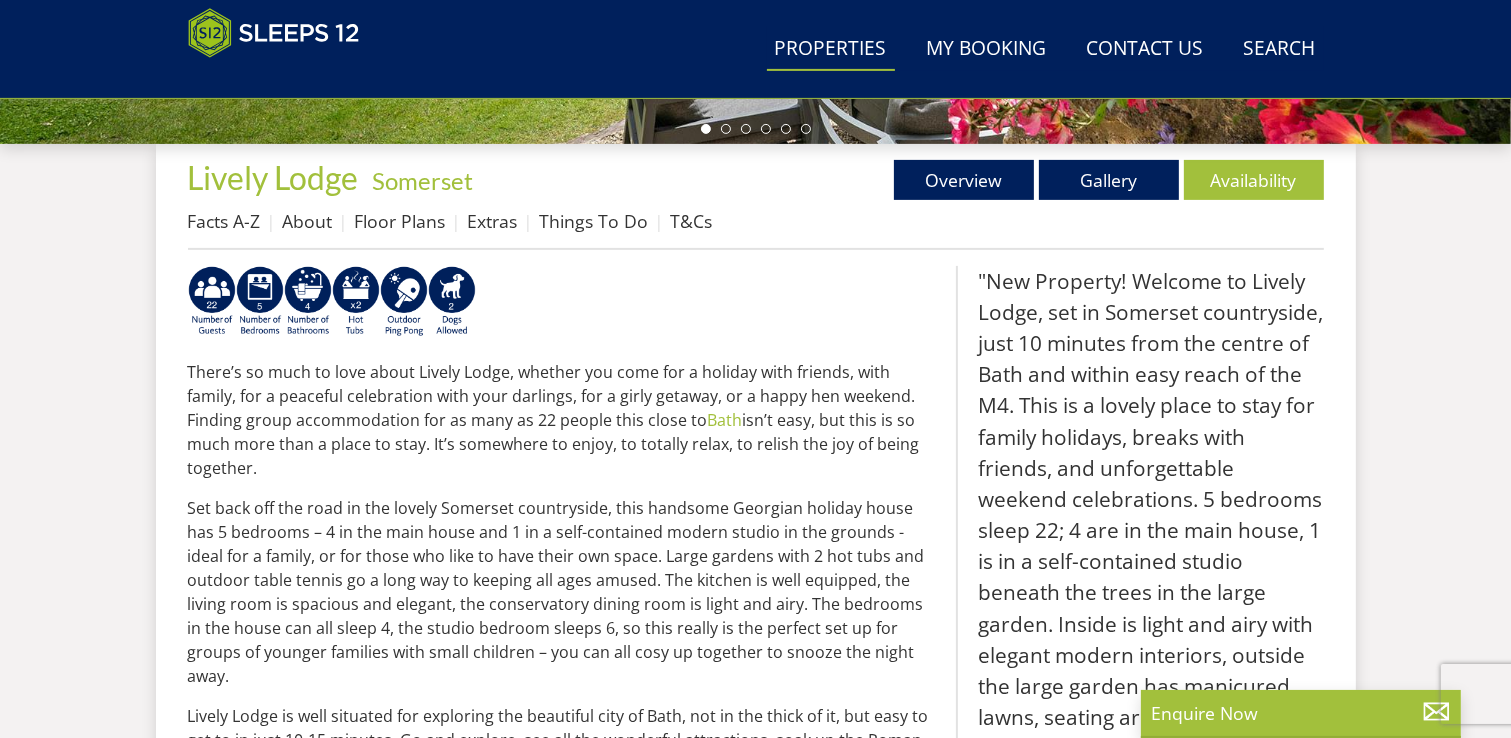 click on "Properties" at bounding box center (831, 49) 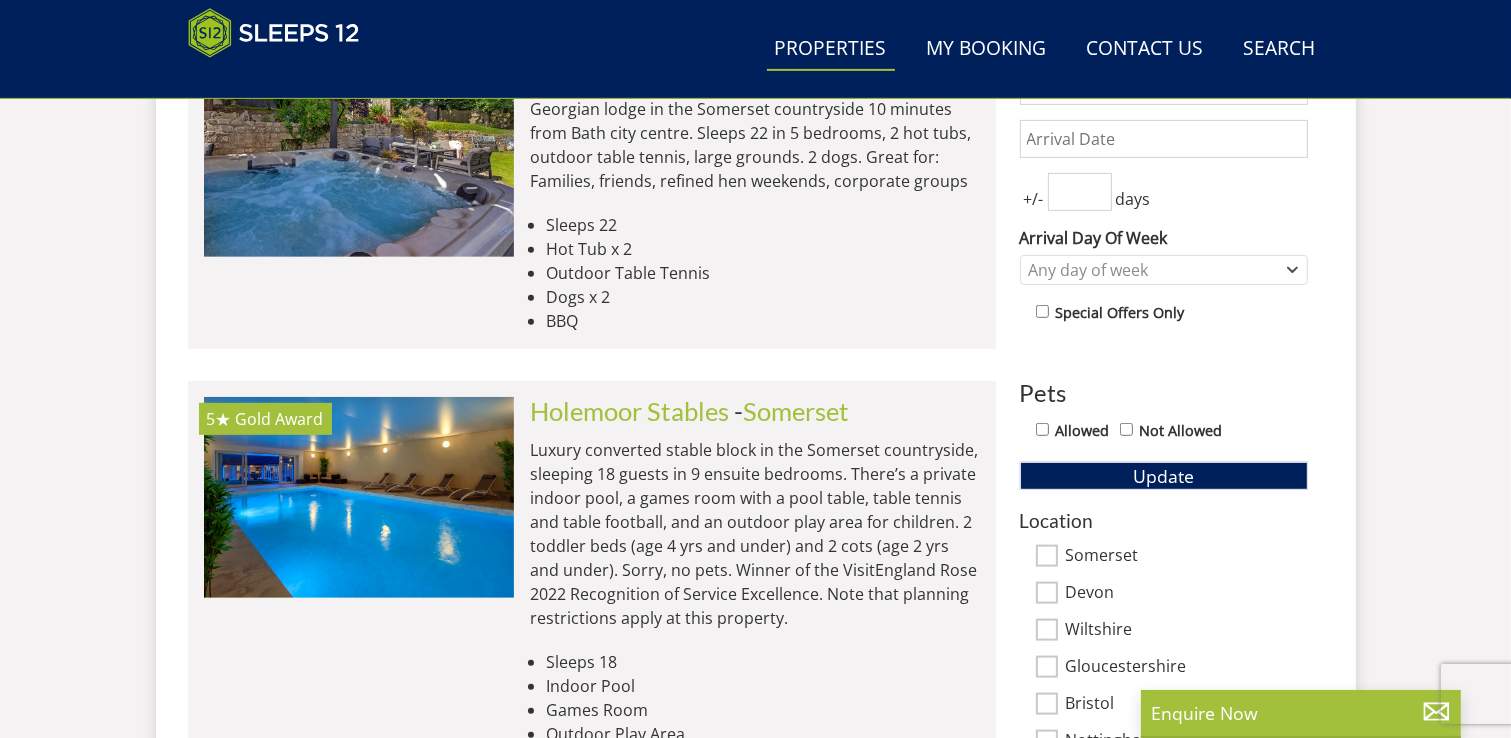 scroll, scrollTop: 1186, scrollLeft: 0, axis: vertical 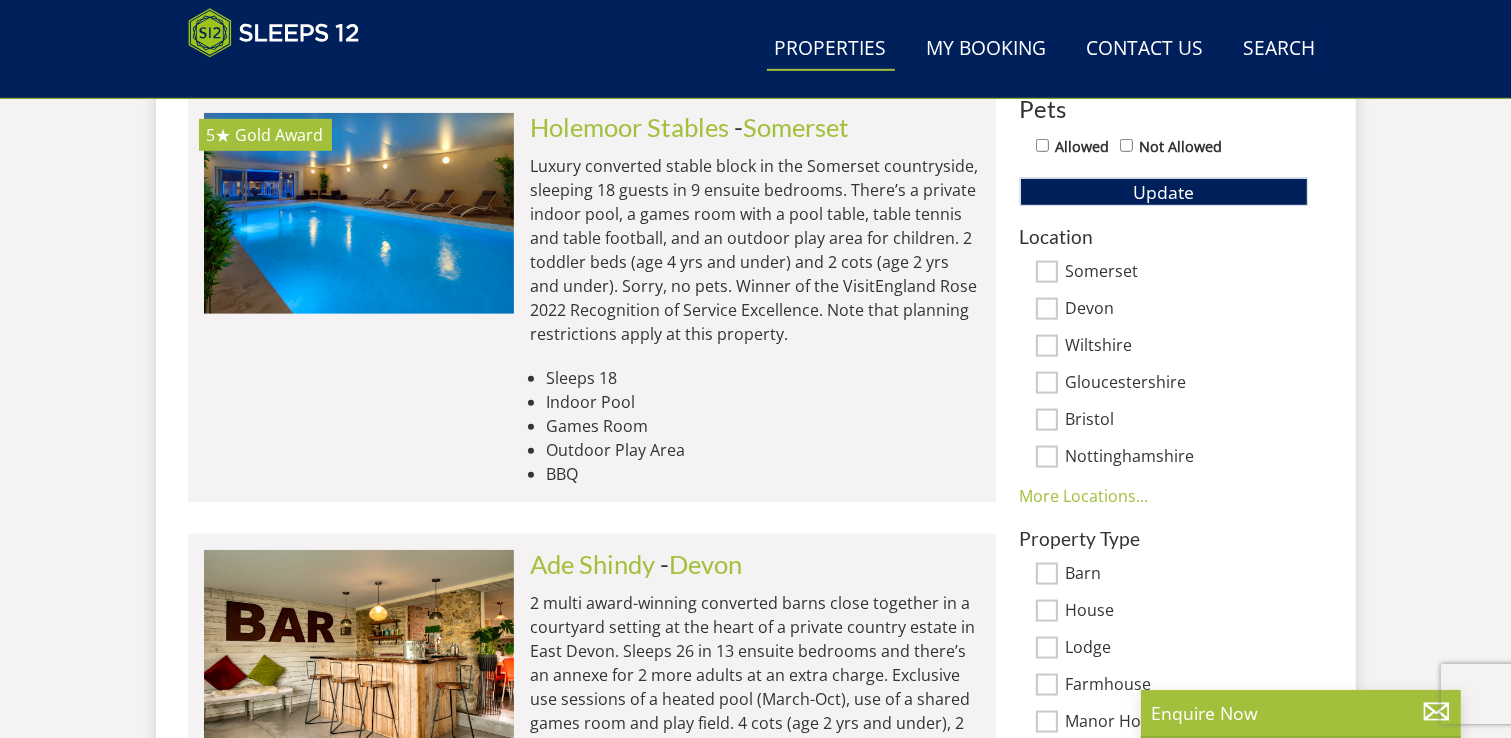click on "Devon" at bounding box center [1047, 309] 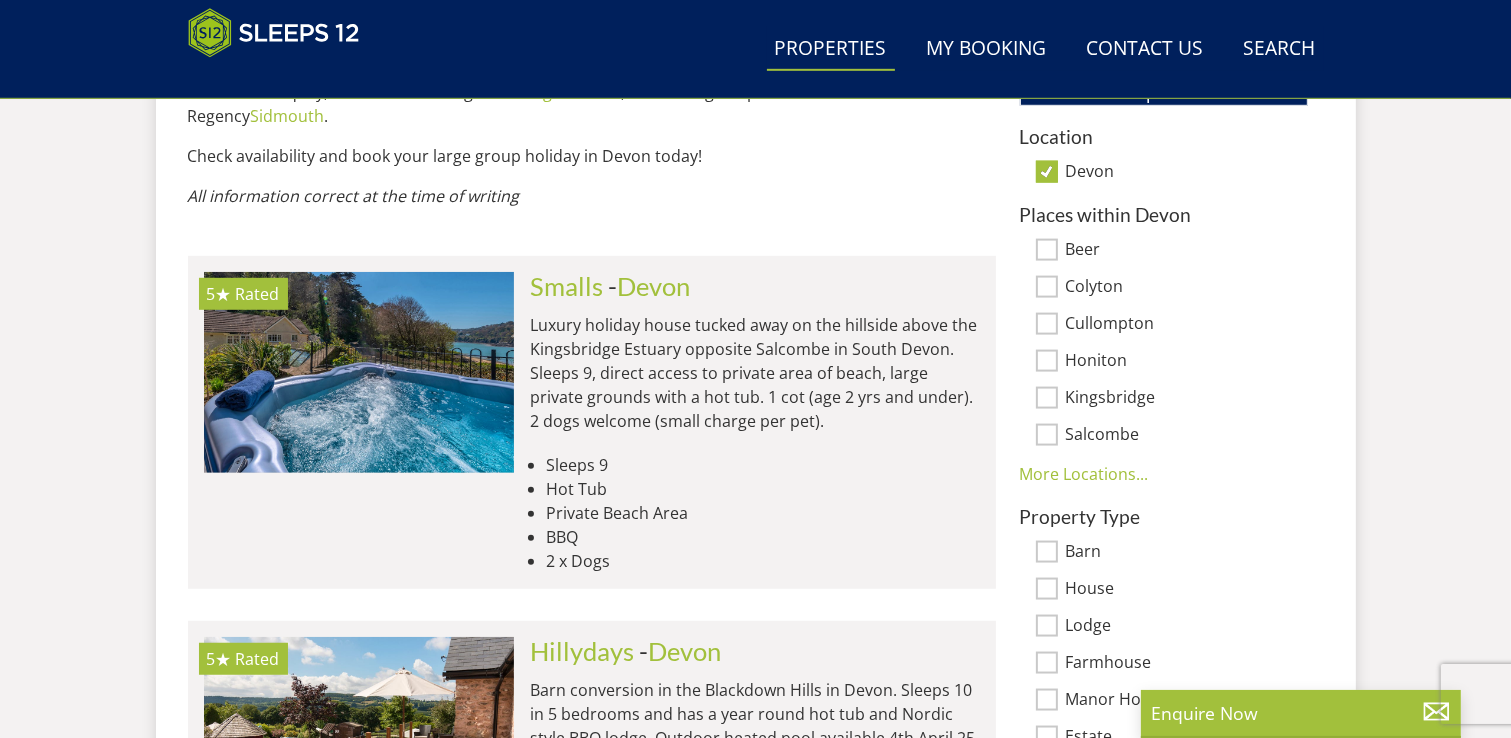 scroll, scrollTop: 1786, scrollLeft: 0, axis: vertical 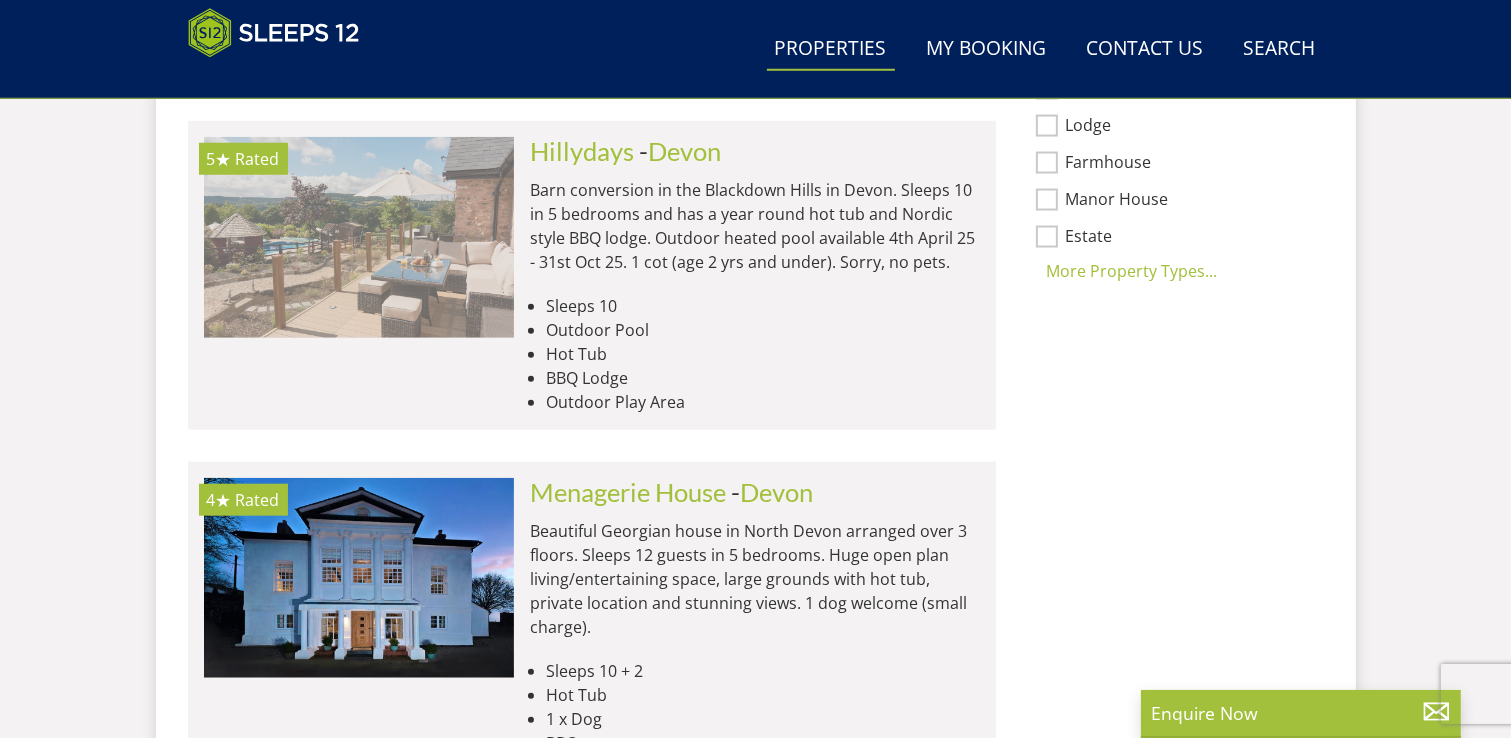 click at bounding box center (359, 237) 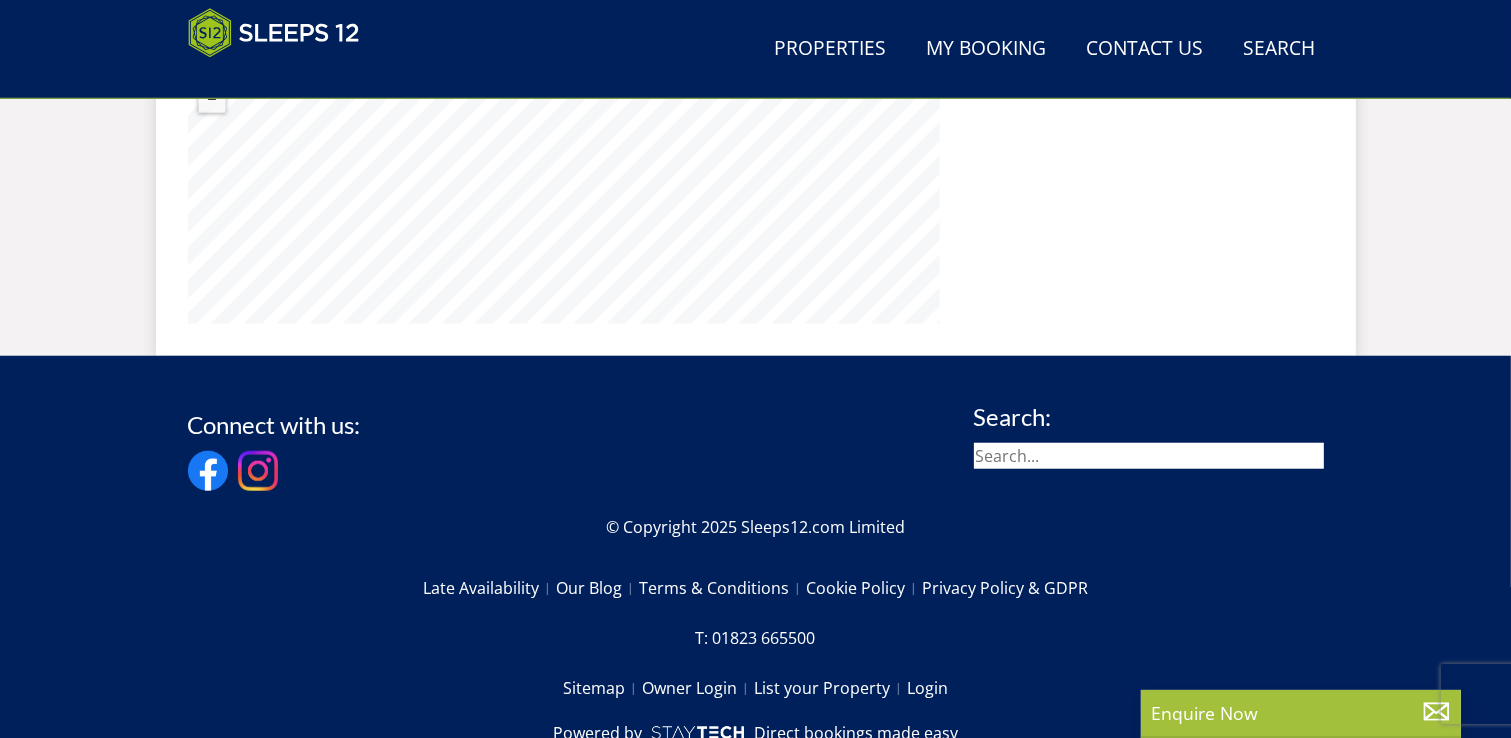 scroll, scrollTop: 900, scrollLeft: 0, axis: vertical 